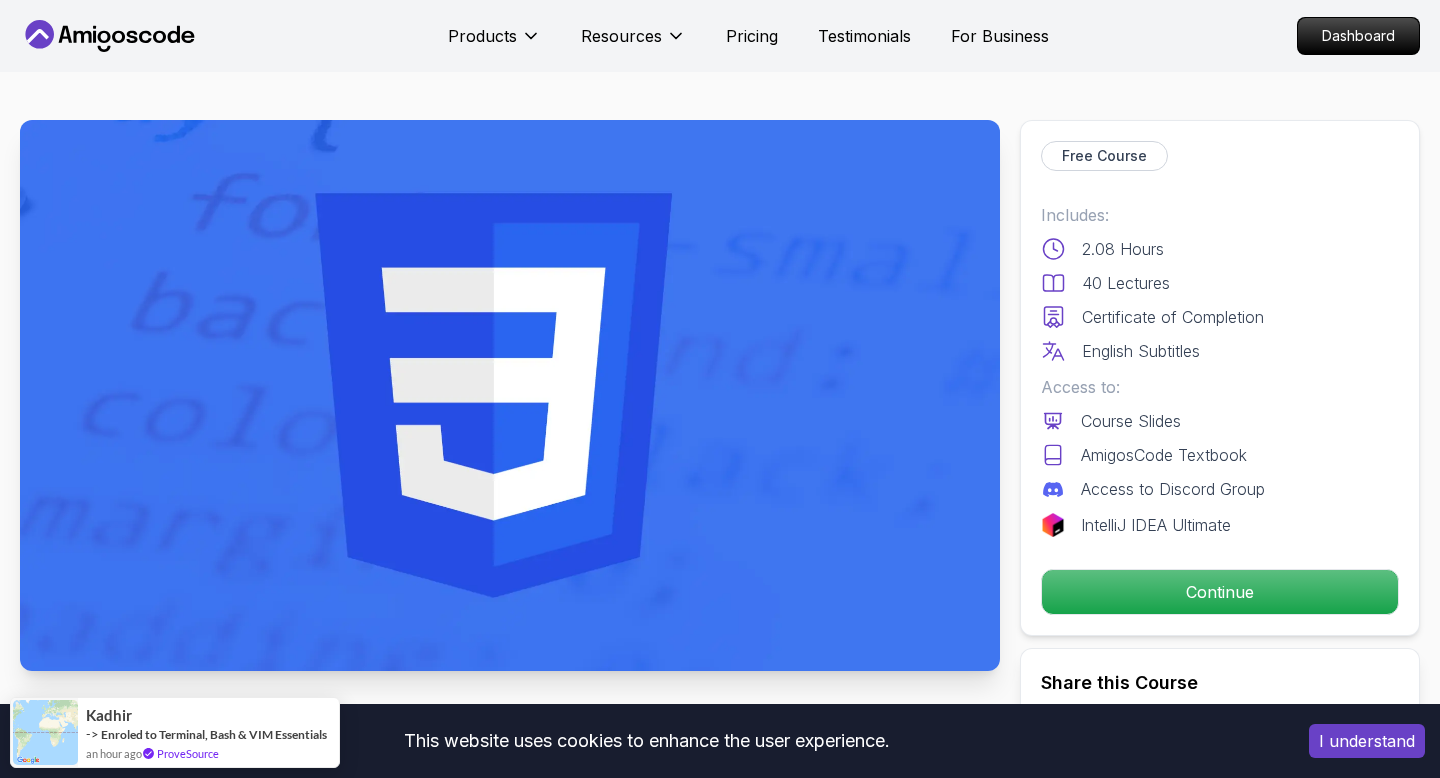 scroll, scrollTop: 0, scrollLeft: 0, axis: both 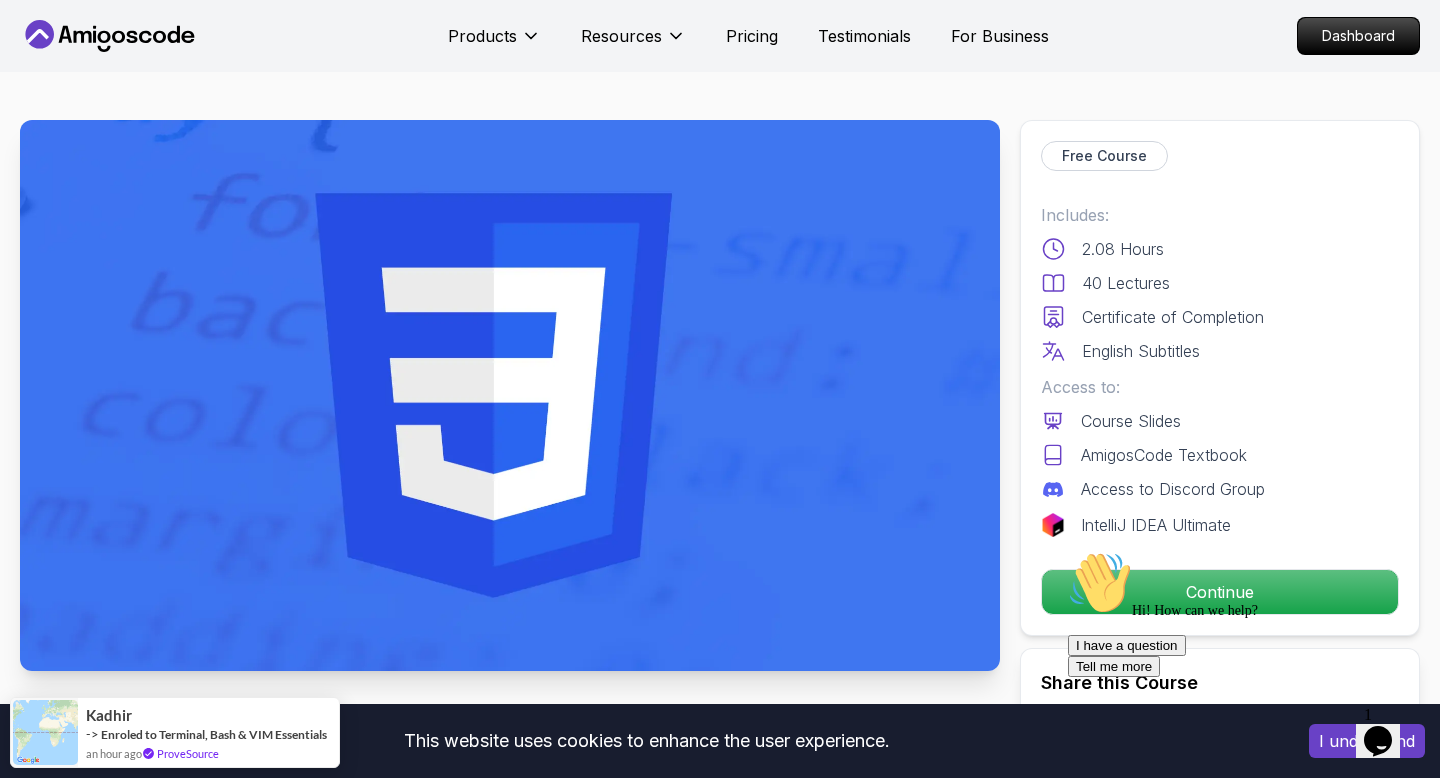 click on "Hi! How can we help? I have a question Tell me more" at bounding box center (1248, 614) 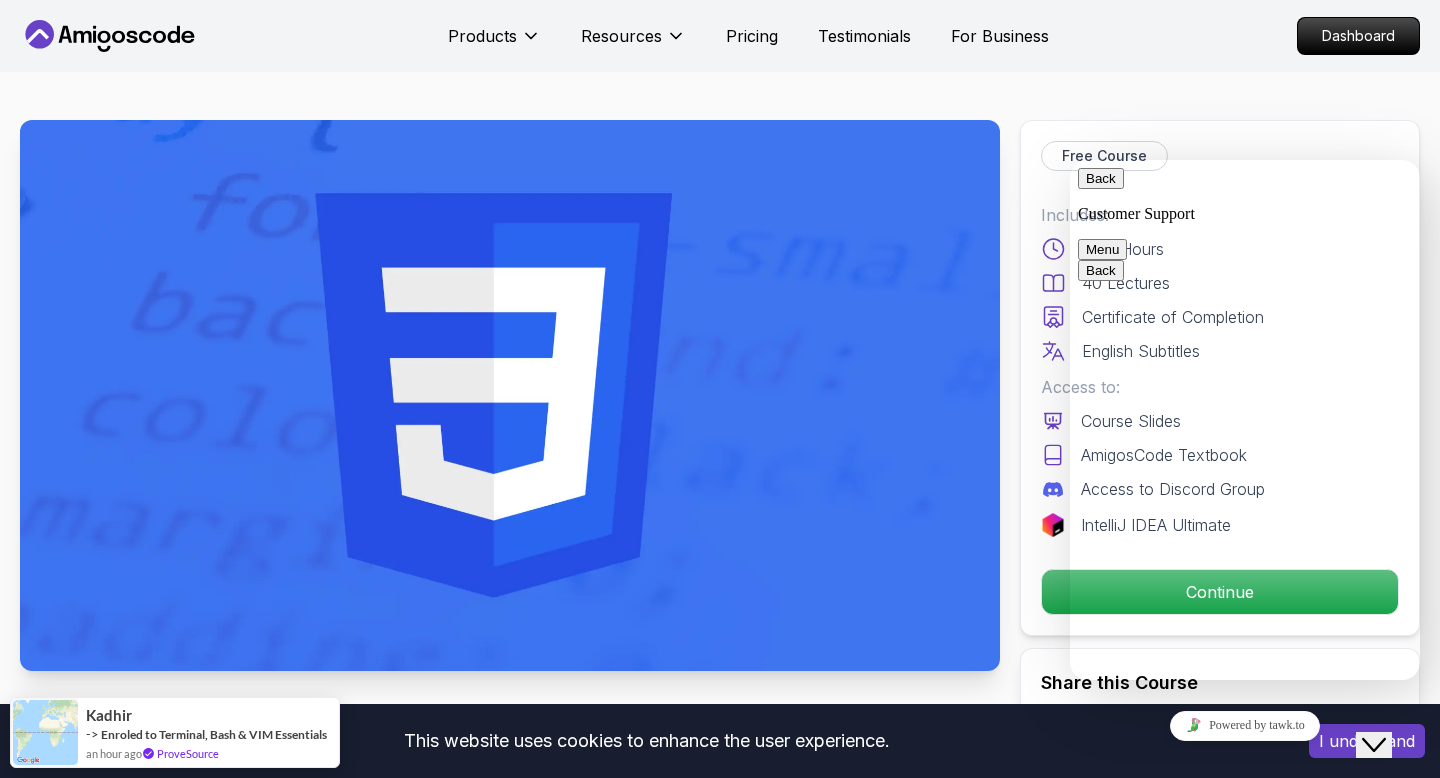 click on "Back" at bounding box center (1101, 178) 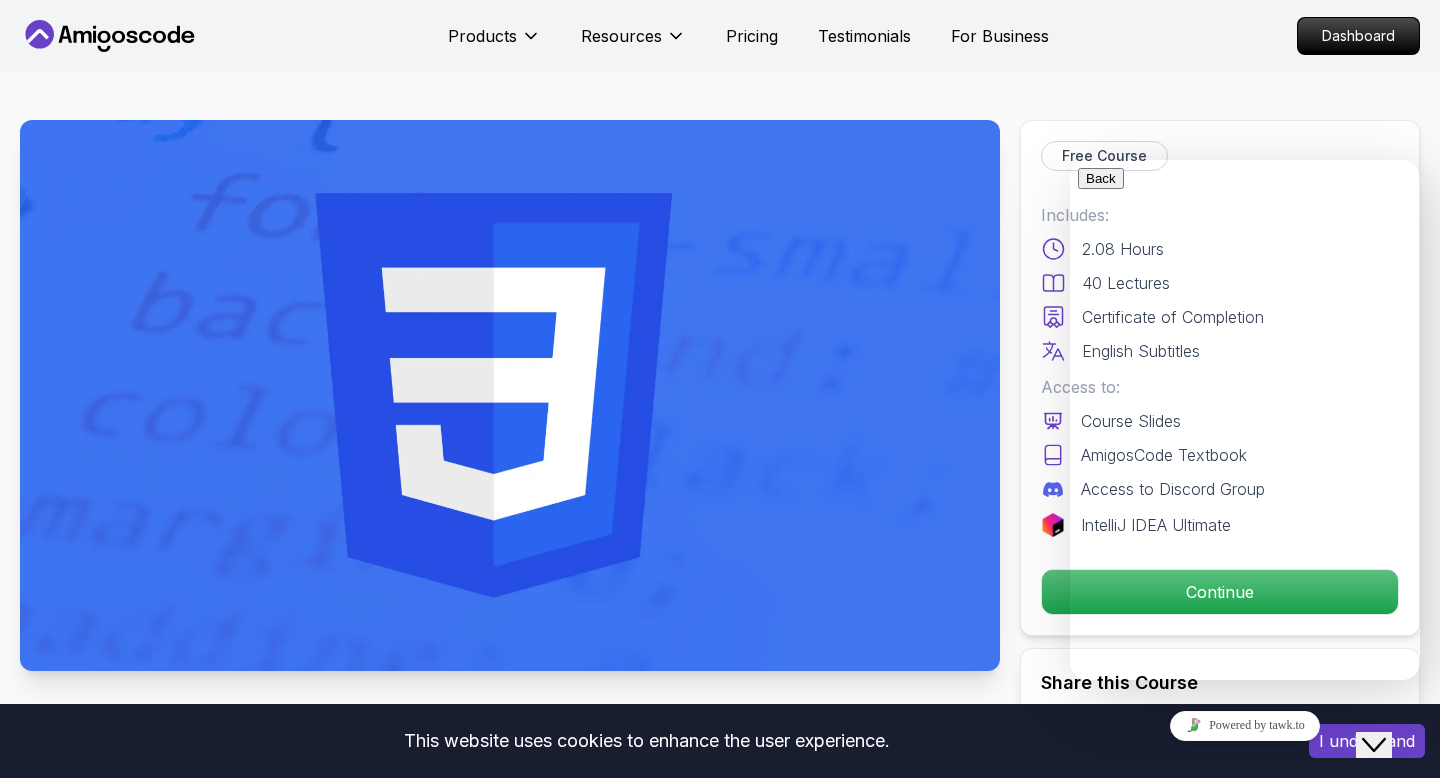 click at bounding box center (510, 395) 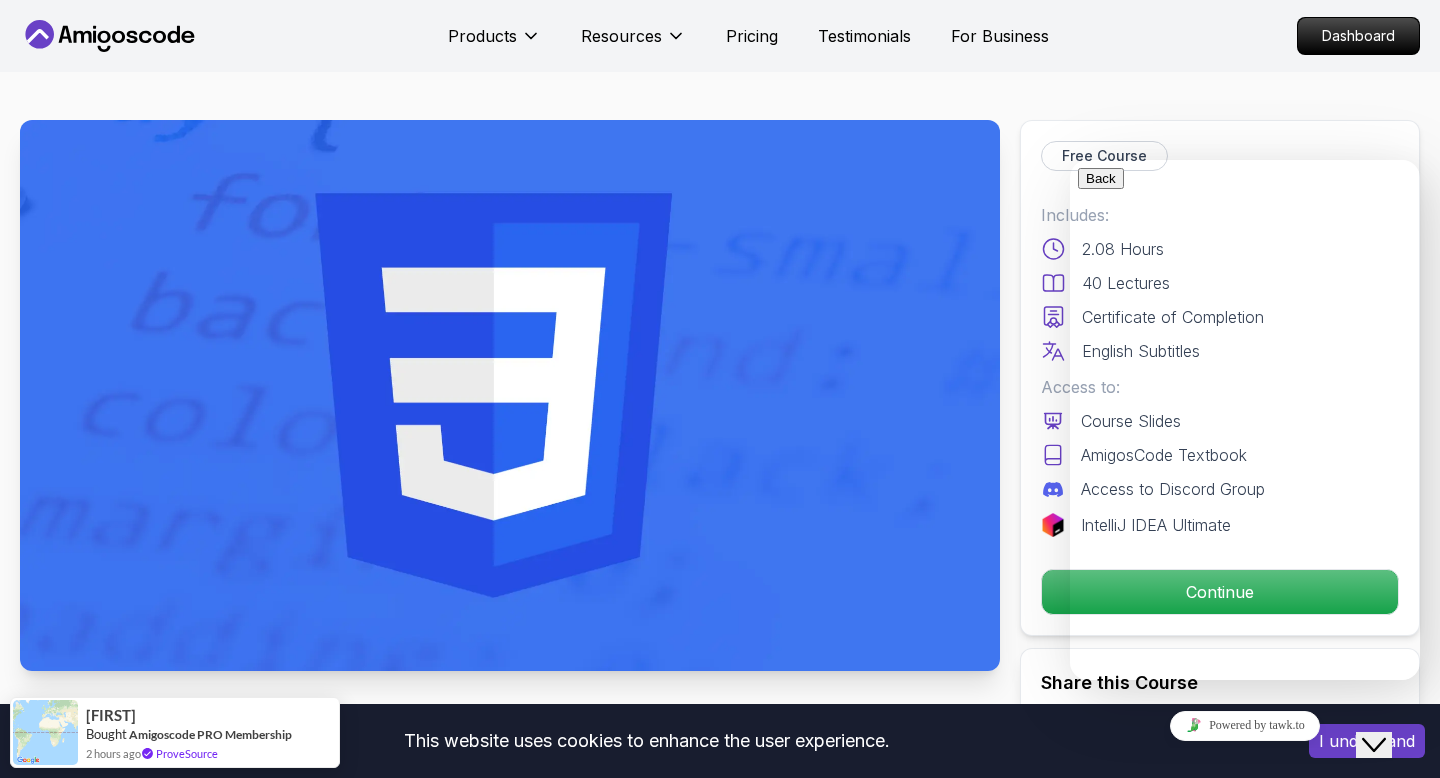 click on "Free Course Includes: 2.08 Hours 40 Lectures Certificate of Completion English Subtitles Access to: Course Slides AmigosCode Textbook Access to Discord Group IntelliJ IDEA Ultimate Continue" at bounding box center (1220, 378) 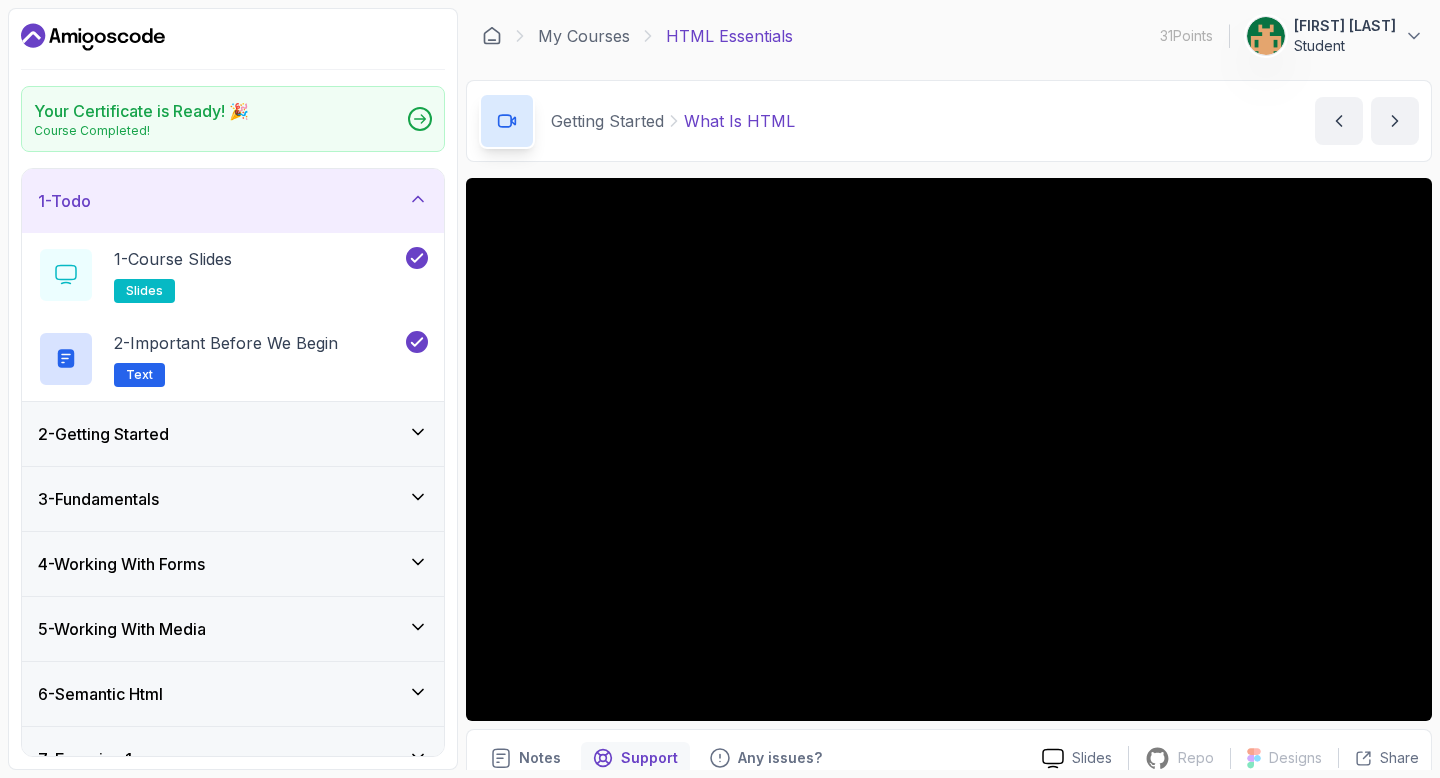 scroll, scrollTop: 0, scrollLeft: 0, axis: both 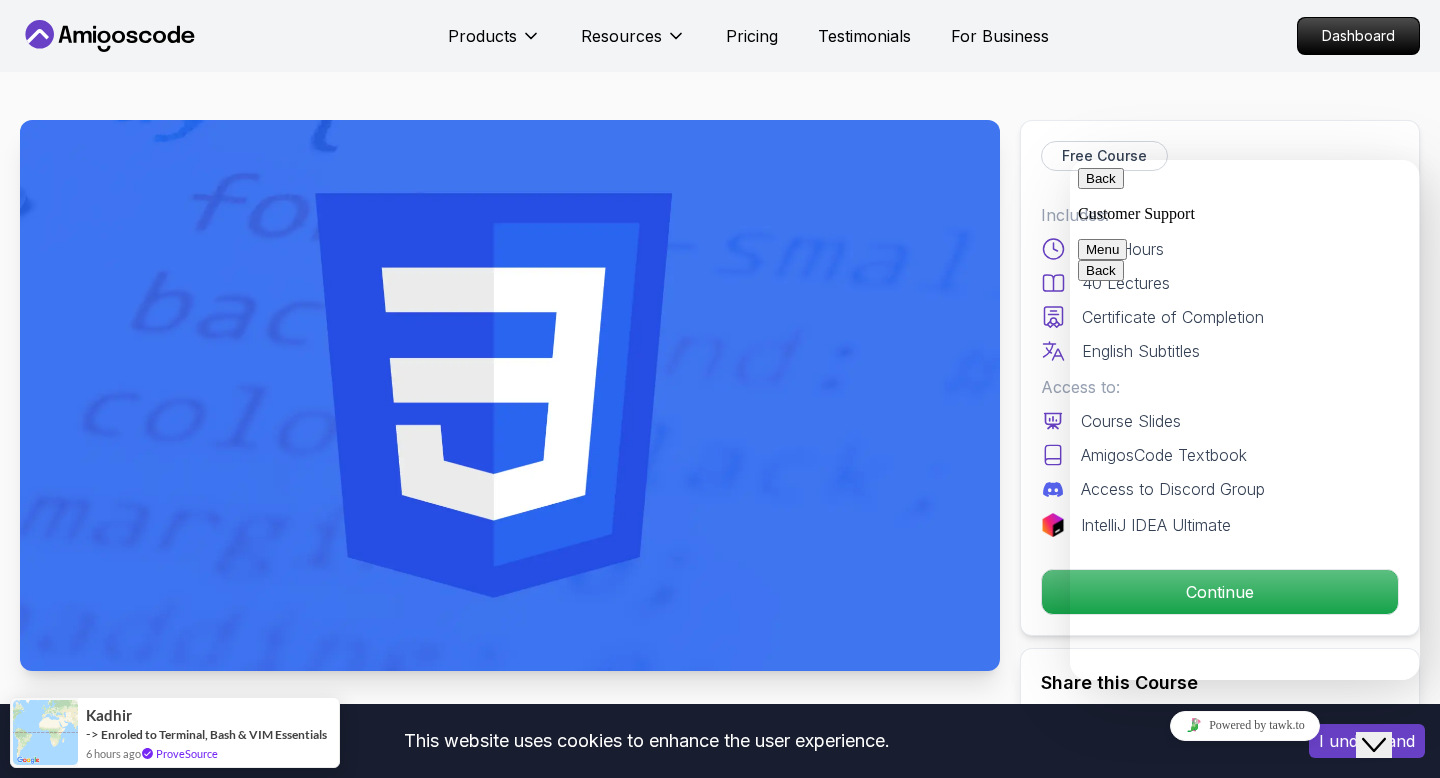 drag, startPoint x: 1387, startPoint y: 190, endPoint x: 875, endPoint y: 258, distance: 516.4959 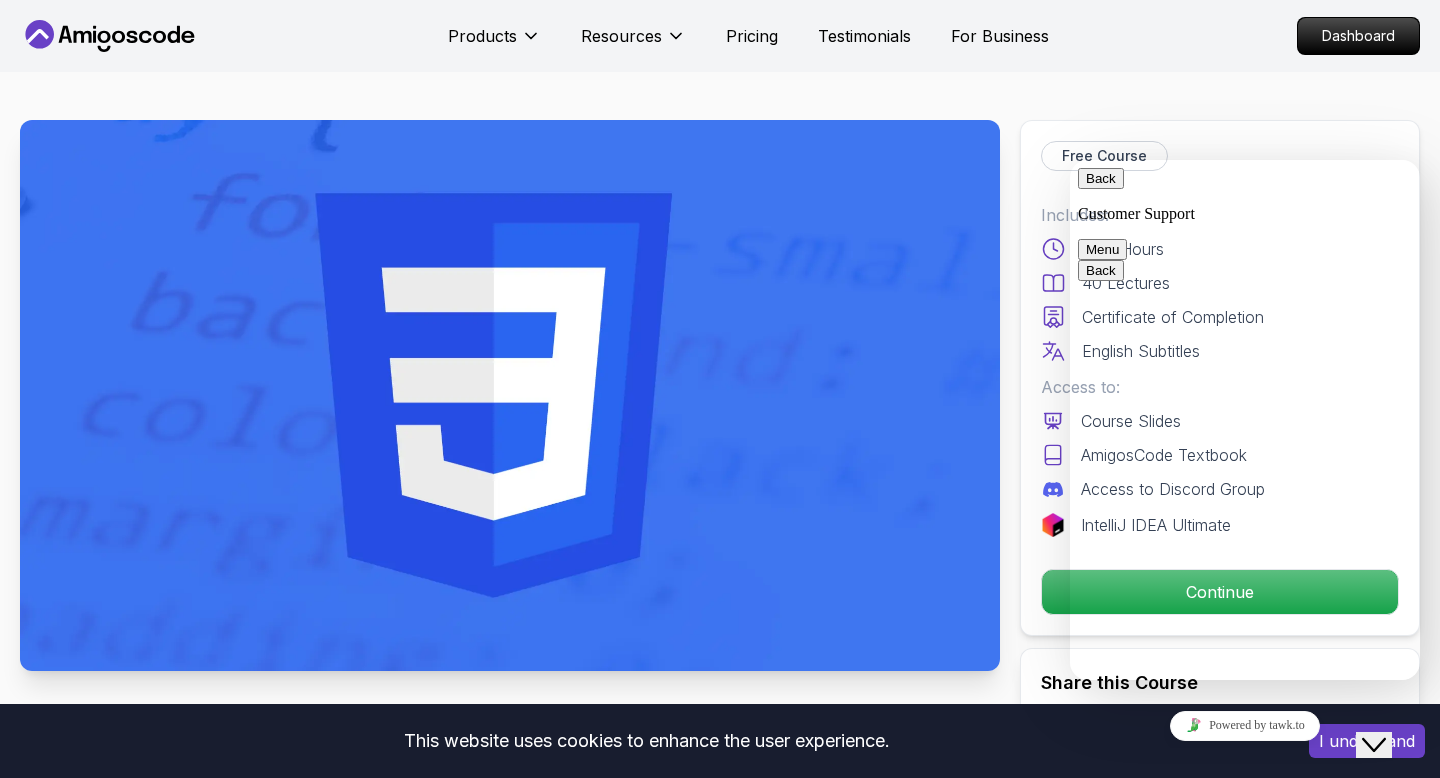 drag, startPoint x: 1392, startPoint y: 724, endPoint x: 1432, endPoint y: 770, distance: 60.959003 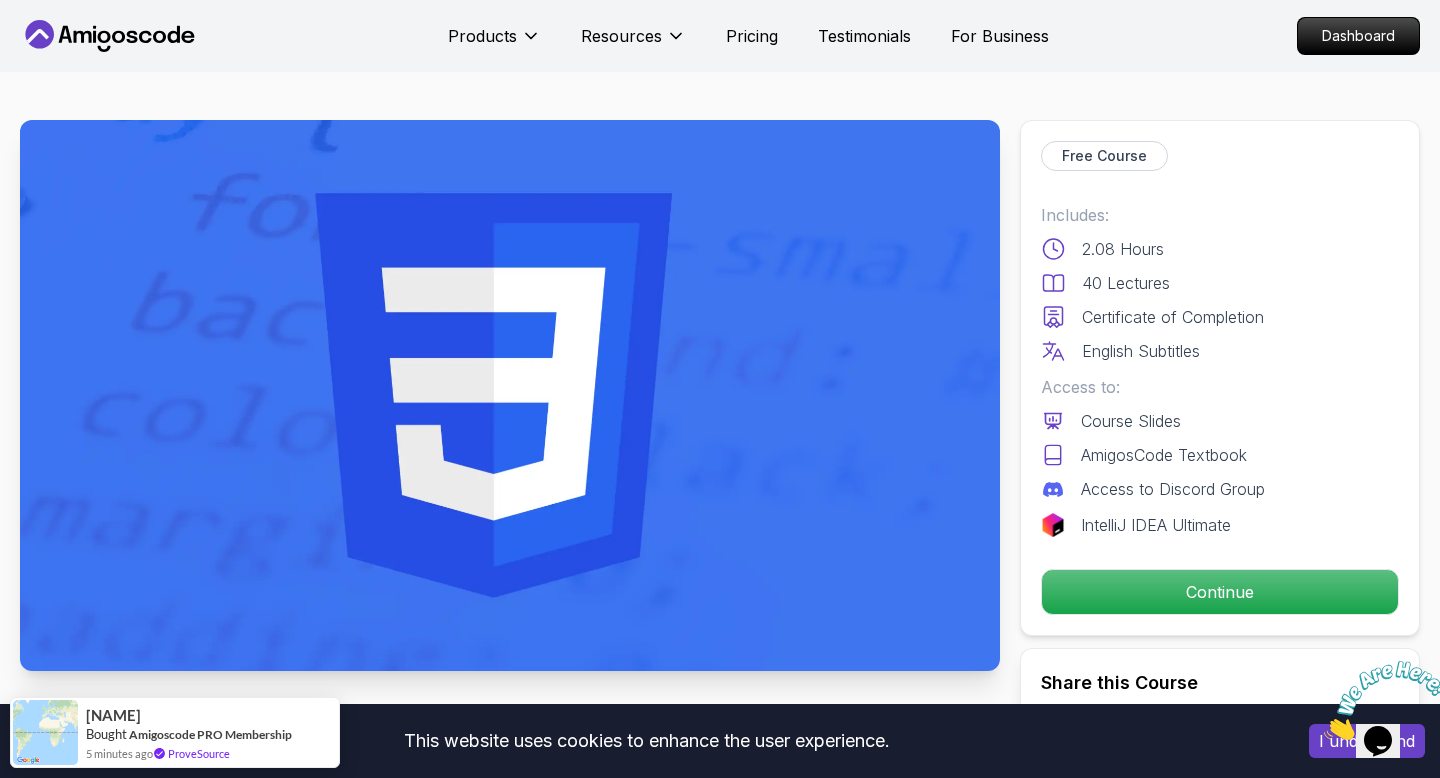 click on "This website uses cookies to enhance the user experience. I understand Products Resources Pricing Testimonials For Business Dashboard Products Resources Pricing Testimonials For Business Dashboard CSS Essentials Master the fundamentals of CSS and bring your websites to life with style and structure. Mama Samba Braima Djalo  /   Instructor Free Course Includes: 2.08 Hours 40 Lectures Certificate of Completion English Subtitles Access to: Course Slides AmigosCode Textbook Access to Discord Group IntelliJ IDEA Ultimate Continue Share this Course or Copy link Got a Team of 5 or More? With one subscription, give your entire team access to all courses and features. Check our Business Plan Mama Samba Braima Djalo  /   Instructor What you will learn css html tailwindcss vscode chrome What CSS is and why it's essential in modern web development. How to add CSS to your HTML using inline, internal, and external stylesheets. Styling text with fonts, sizes, colors, spacing, and alignment.
CSS Essentials" at bounding box center (720, 3463) 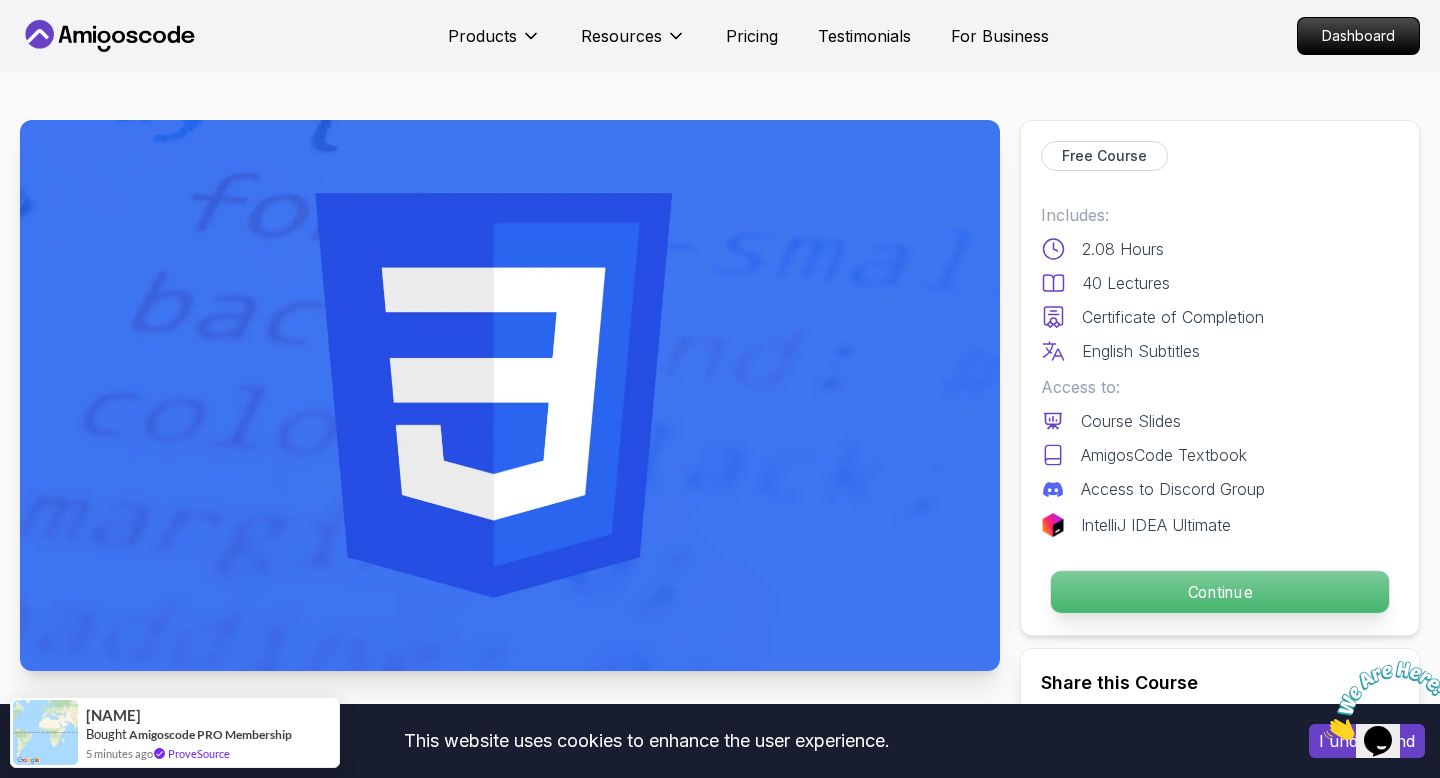 click on "Continue" at bounding box center [1220, 592] 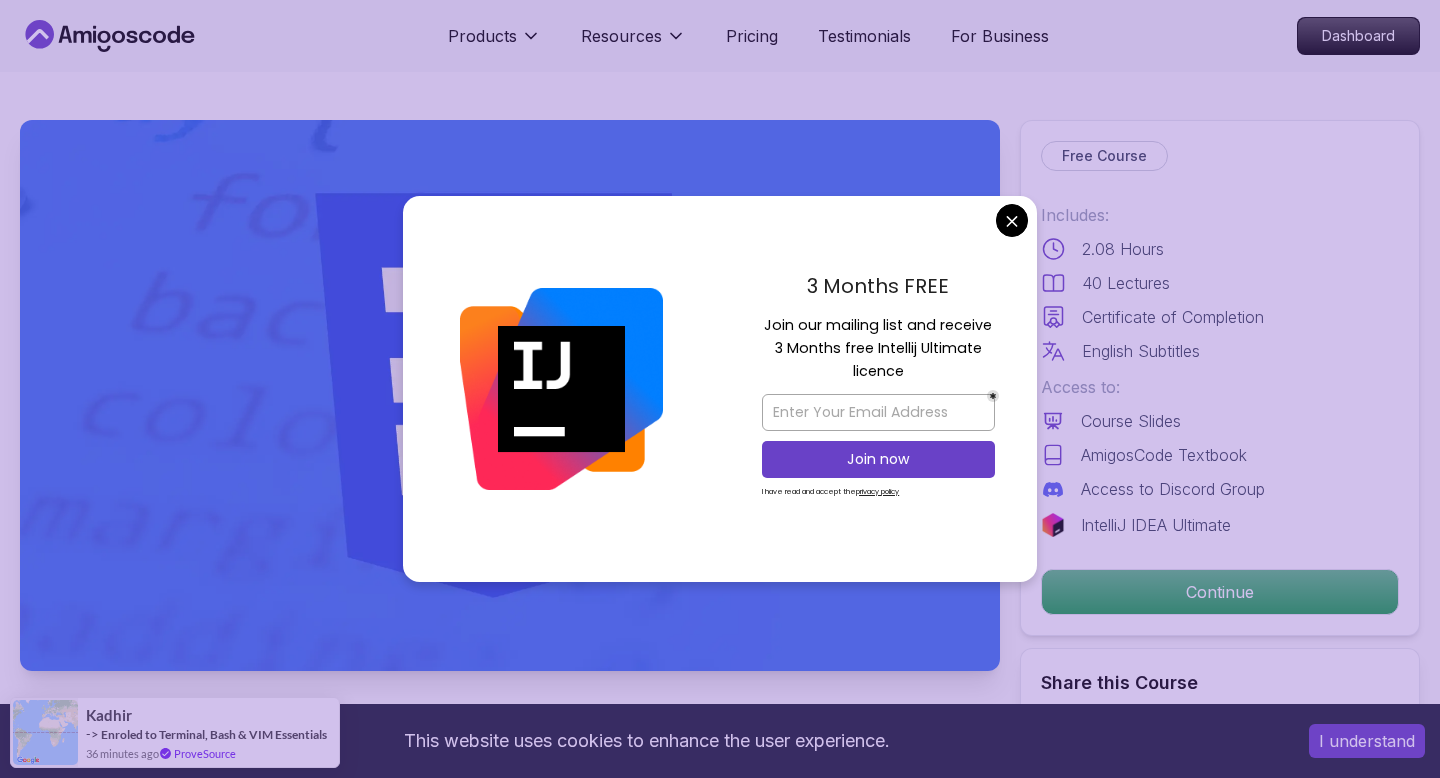 scroll, scrollTop: 0, scrollLeft: 0, axis: both 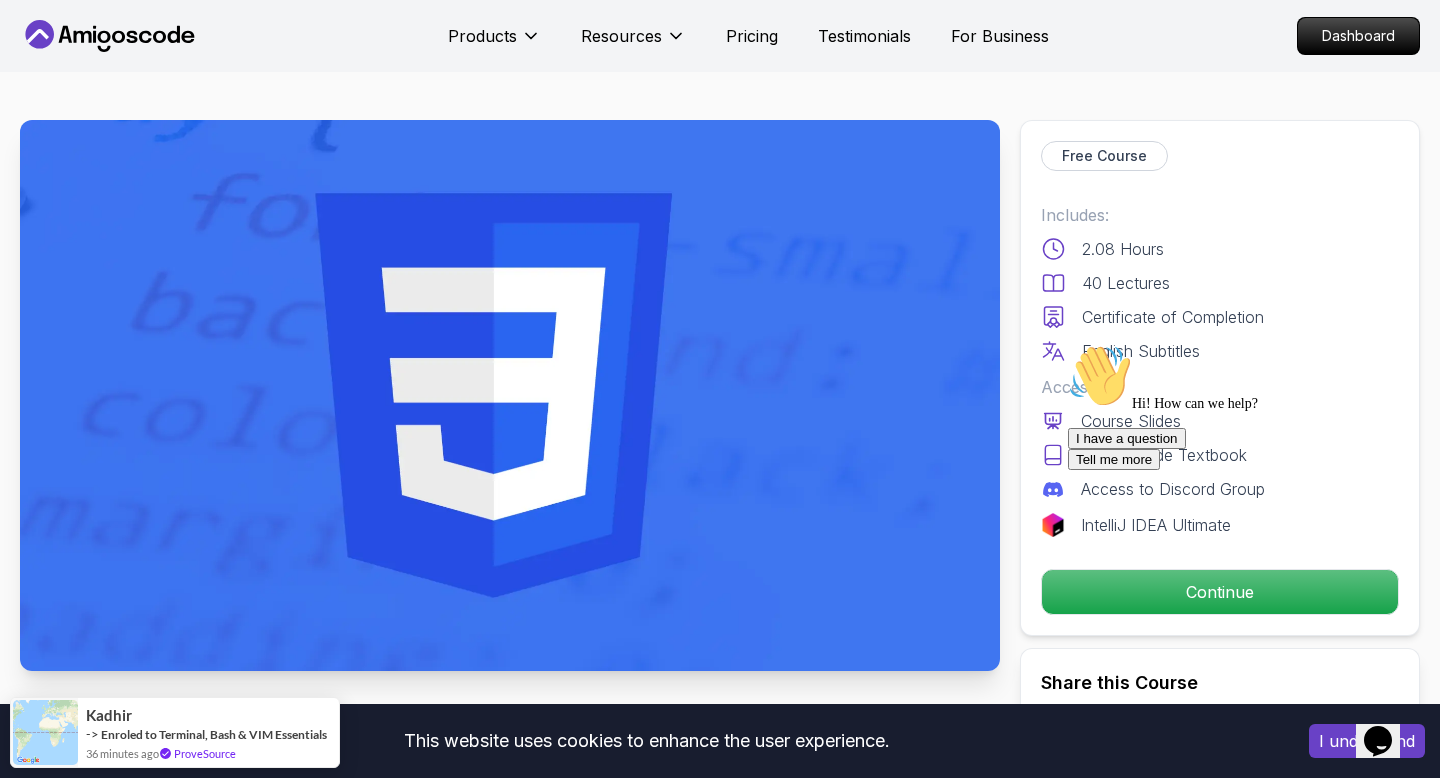click on "This website uses cookies to enhance the user experience. I understand Products Resources Pricing Testimonials For Business Dashboard Products Resources Pricing Testimonials For Business Dashboard CSS Essentials Master the fundamentals of CSS and bring your websites to life with style and structure. Mama Samba Braima Djalo  /   Instructor Free Course Includes: 2.08 Hours 40 Lectures Certificate of Completion English Subtitles Access to: Course Slides AmigosCode Textbook Access to Discord Group IntelliJ IDEA Ultimate Continue Share this Course or Copy link Got a Team of 5 or More? With one subscription, give your entire team access to all courses and features. Check our Business Plan Mama Samba Braima Djalo  /   Instructor What you will learn css html tailwindcss vscode chrome What CSS is and why it's essential in modern web development. How to add CSS to your HTML using inline, internal, and external stylesheets. Styling text with fonts, sizes, colors, spacing, and alignment.
CSS Essentials" at bounding box center [720, 3463] 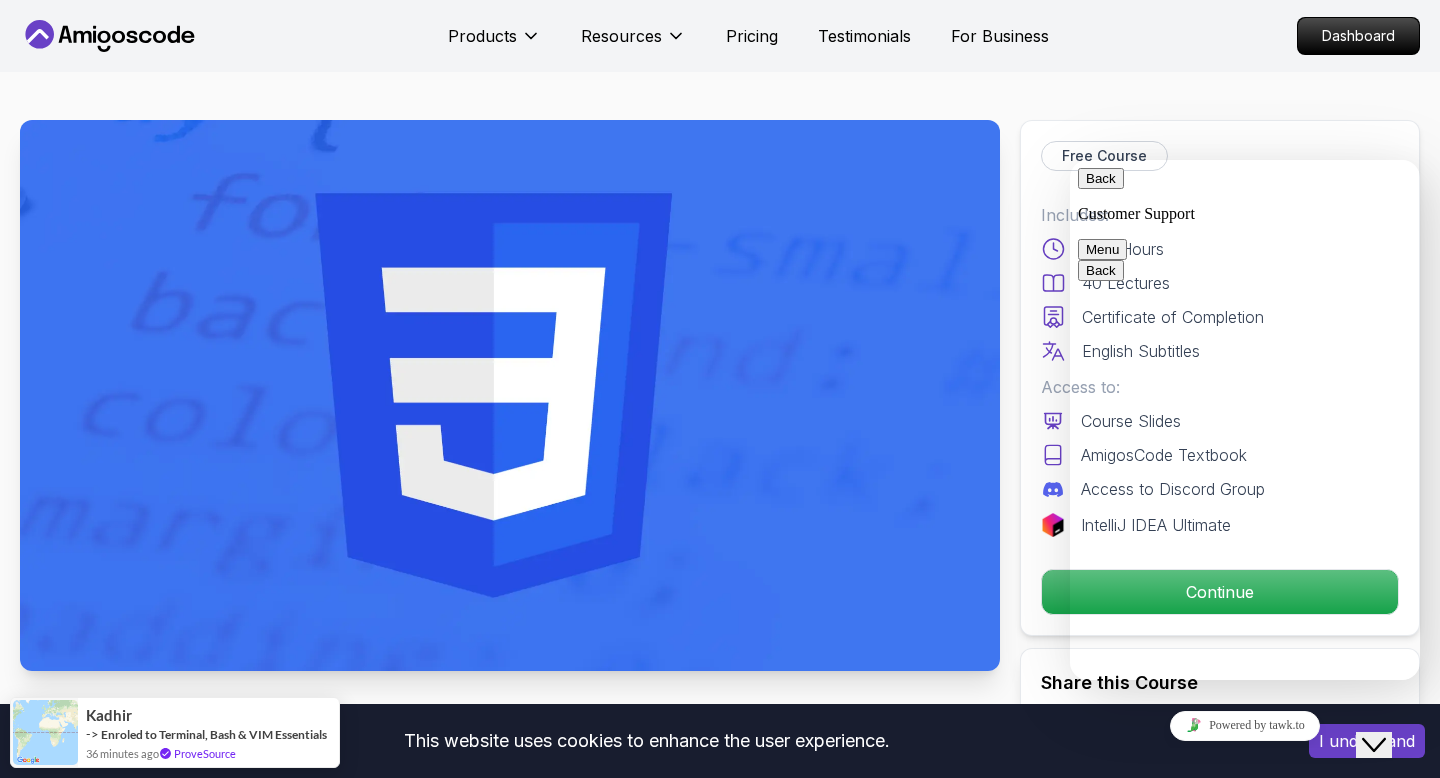 click on "Close Chat This icon closes the chat window." 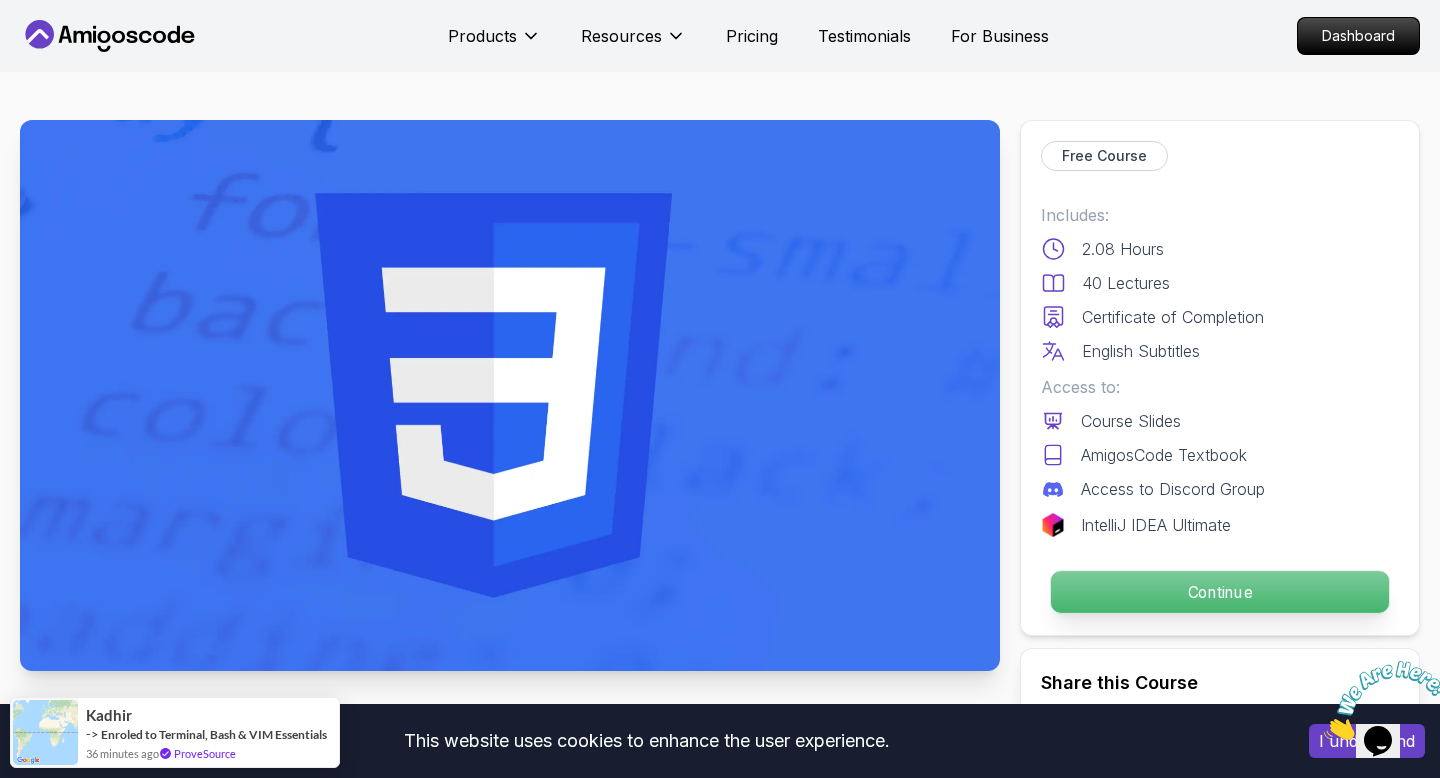 click on "Continue" at bounding box center [1220, 592] 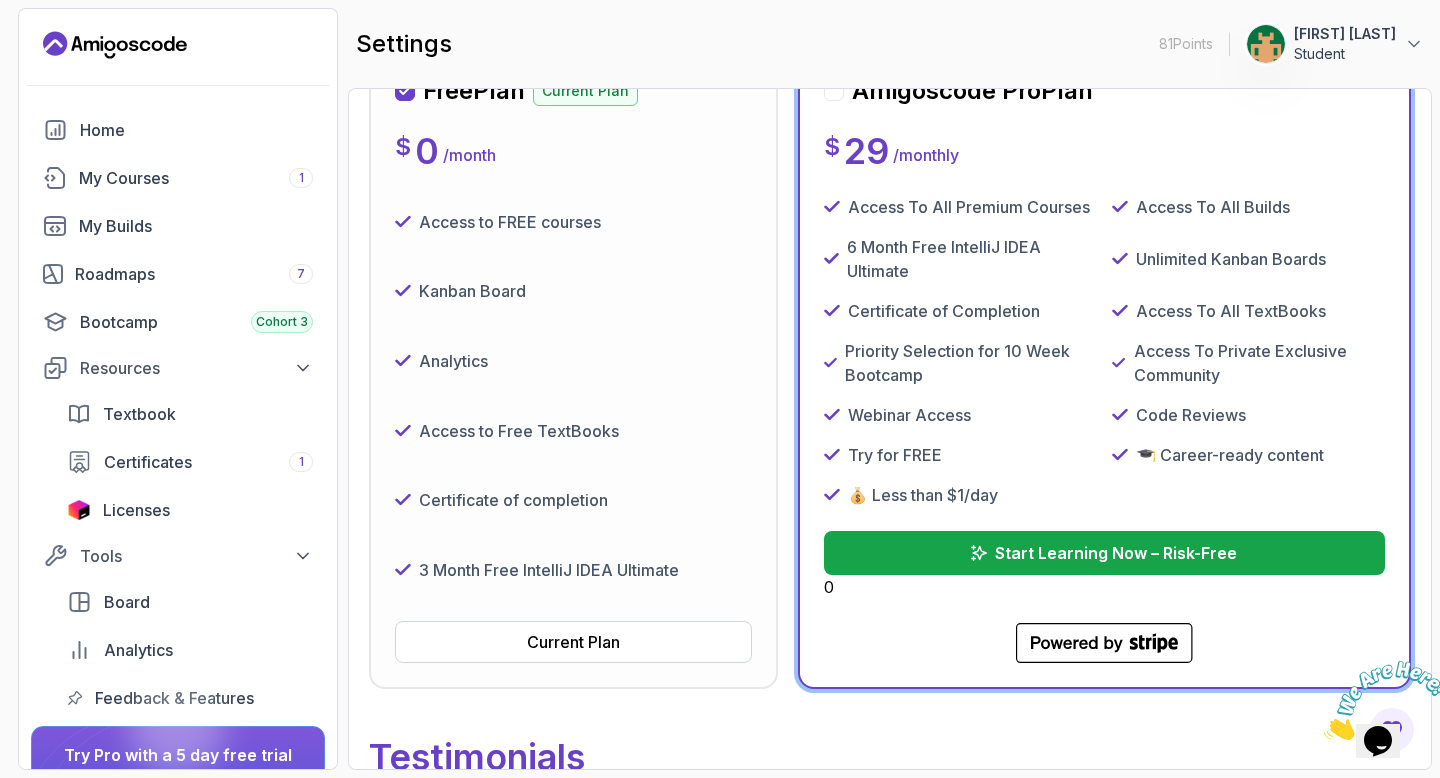 scroll, scrollTop: 328, scrollLeft: 0, axis: vertical 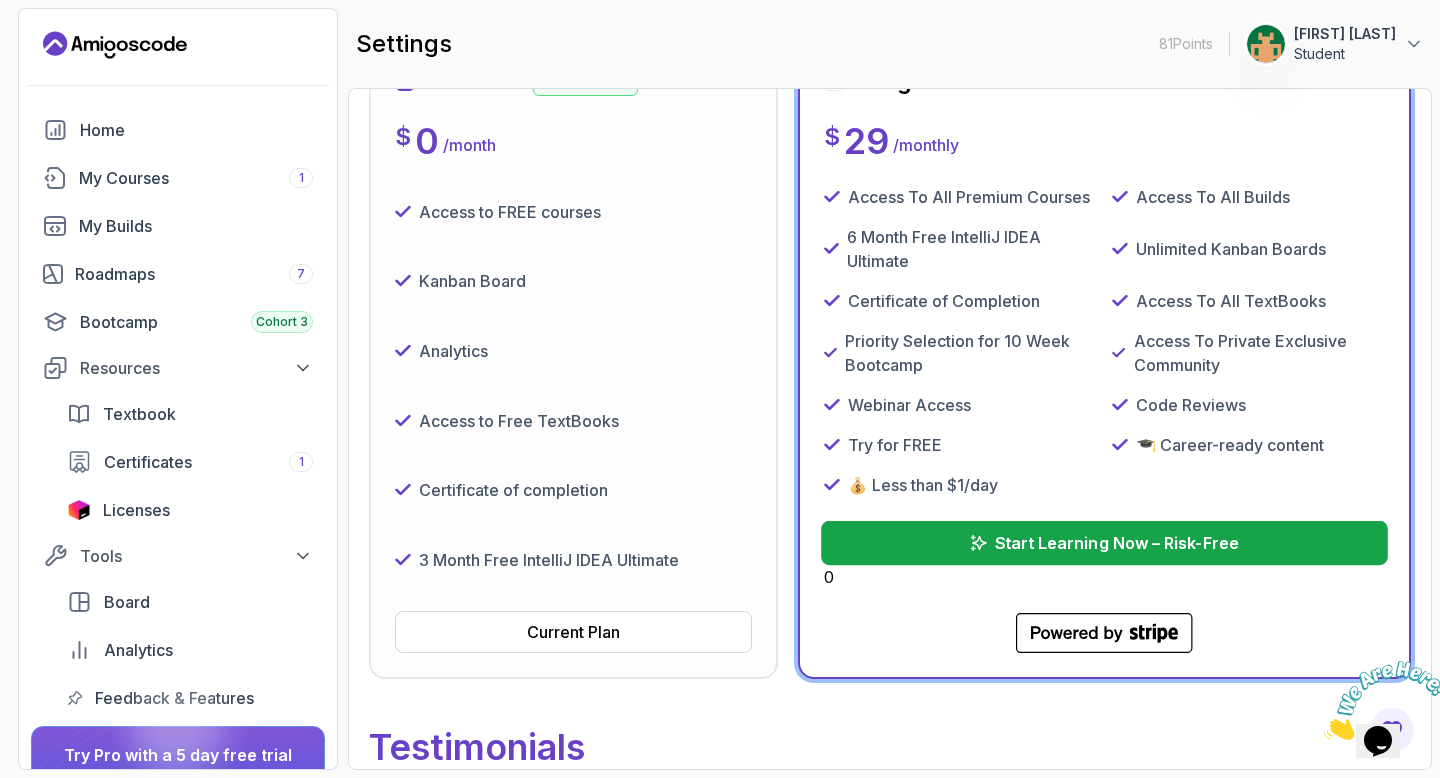 click on "Start Learning Now – Risk-Free" at bounding box center [1116, 543] 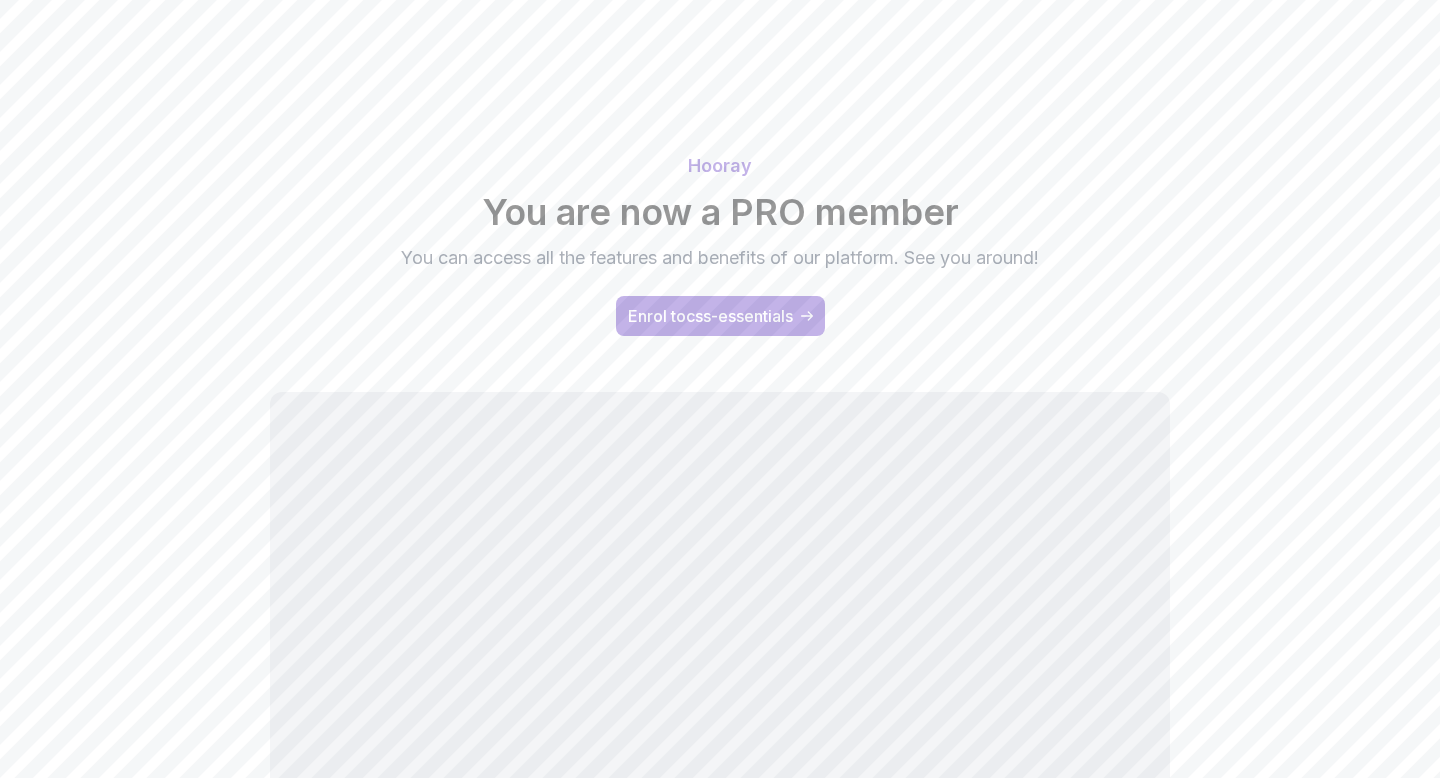 scroll, scrollTop: 0, scrollLeft: 0, axis: both 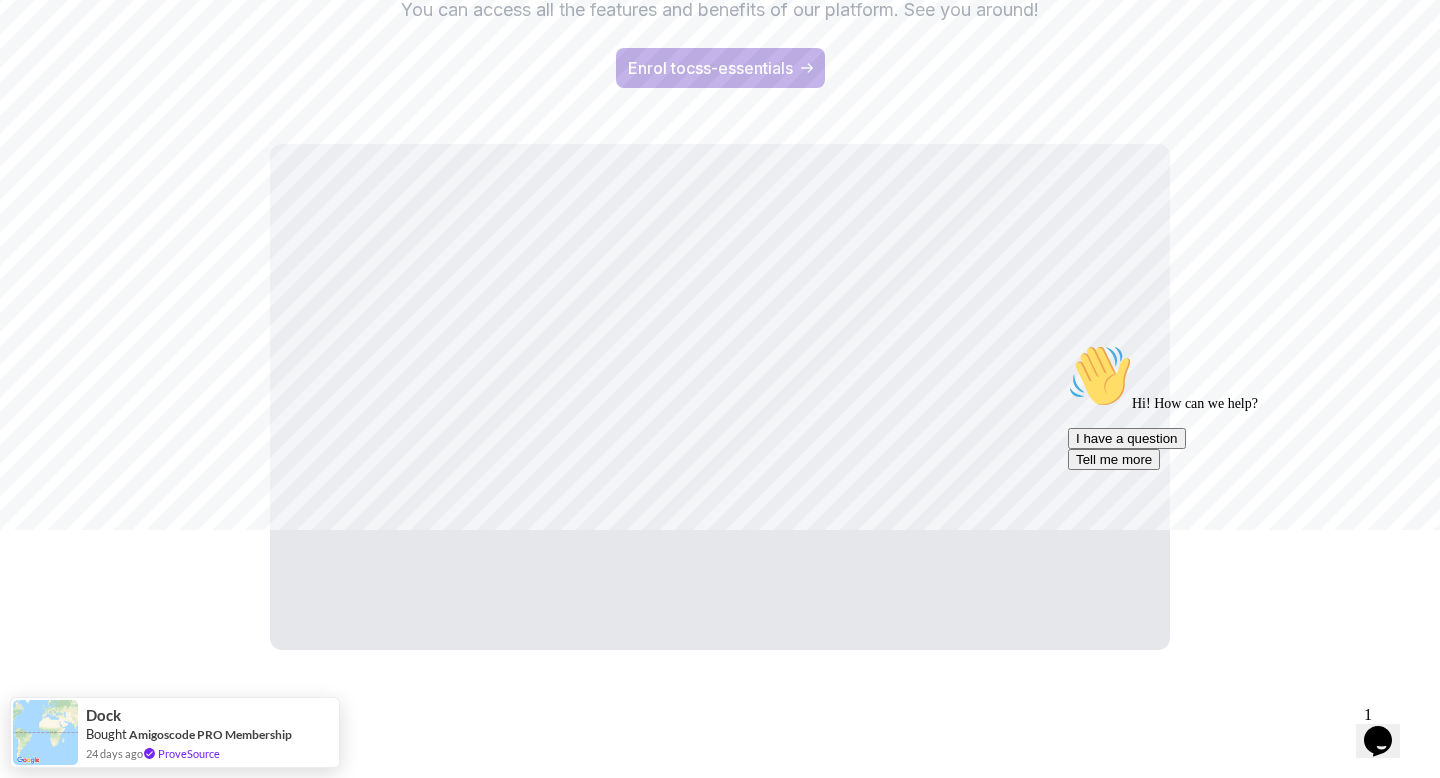 click at bounding box center (1068, 344) 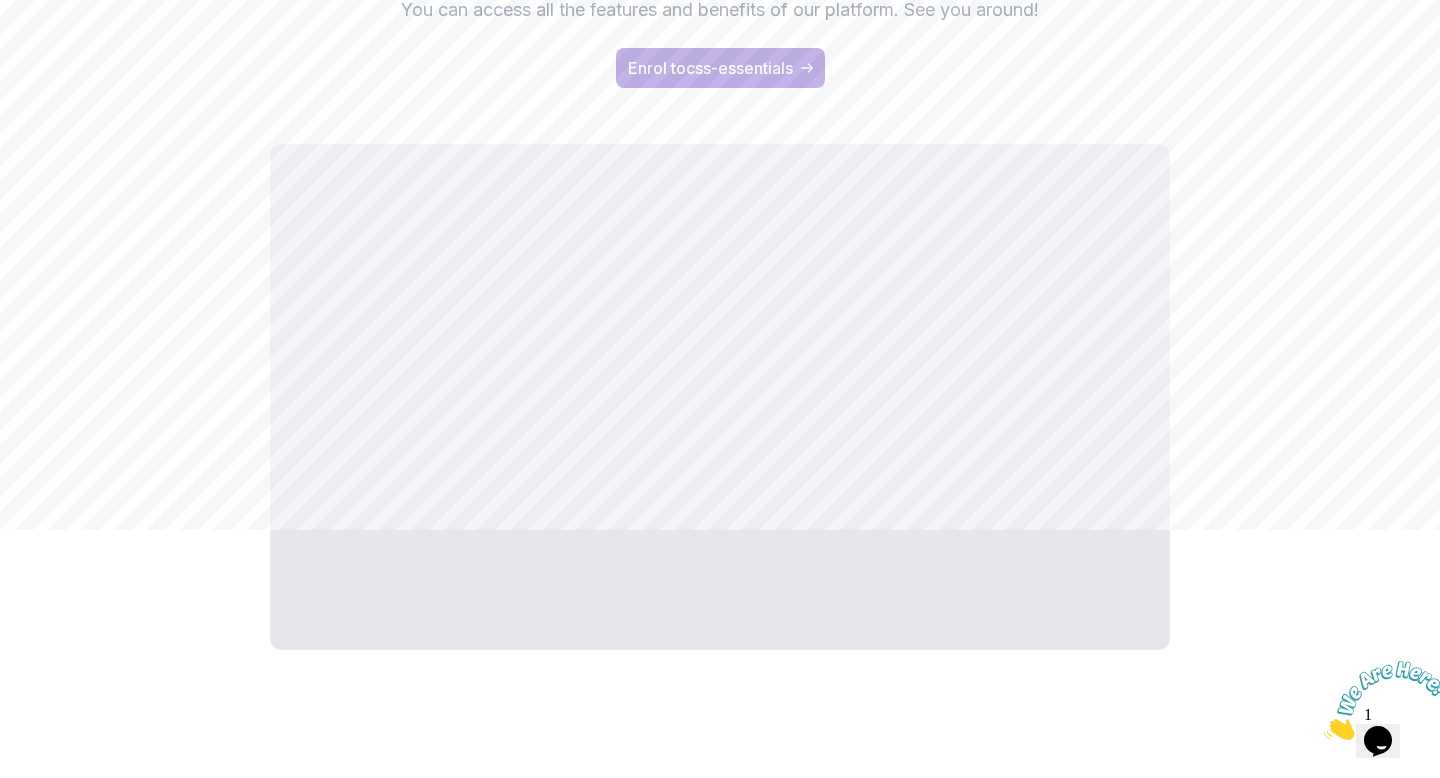 click at bounding box center [1324, 734] 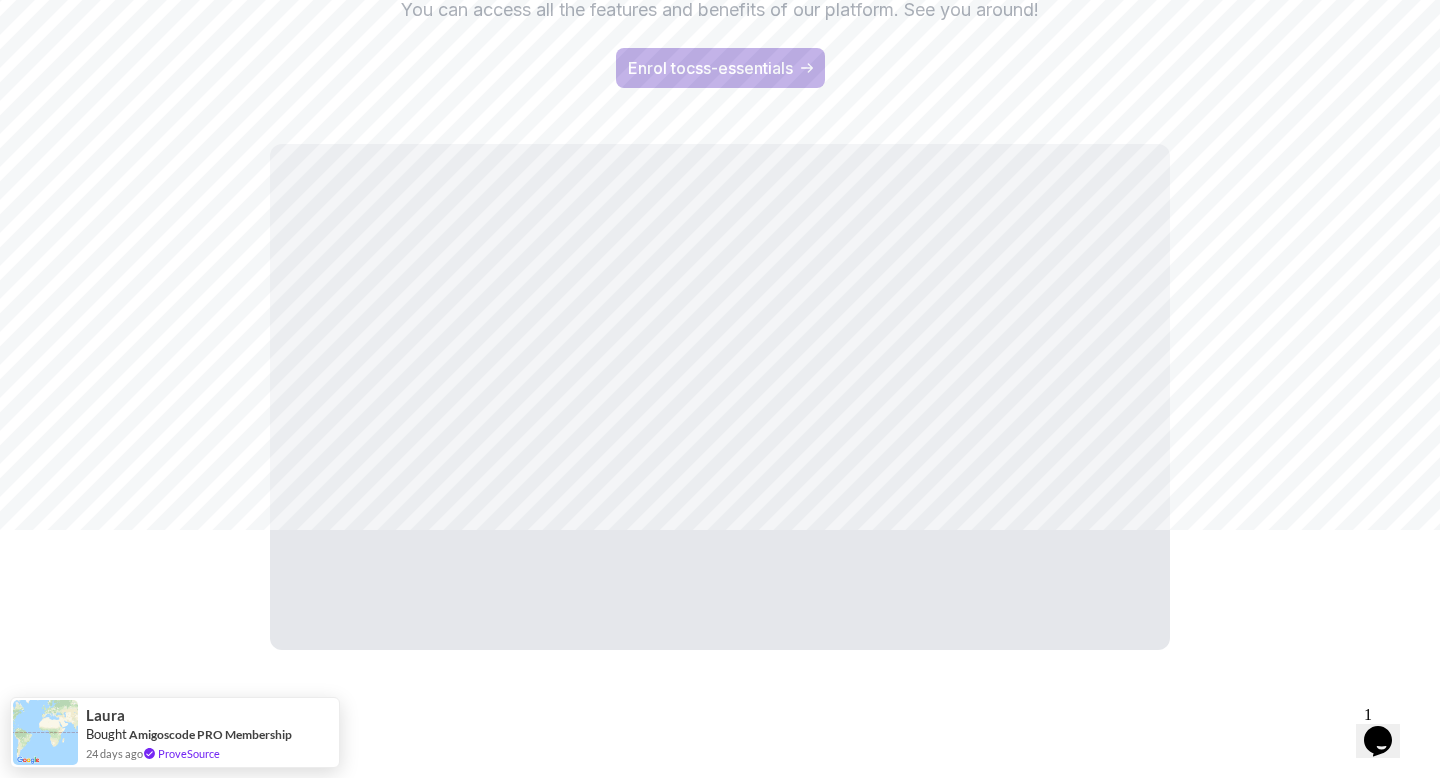 scroll, scrollTop: 0, scrollLeft: 0, axis: both 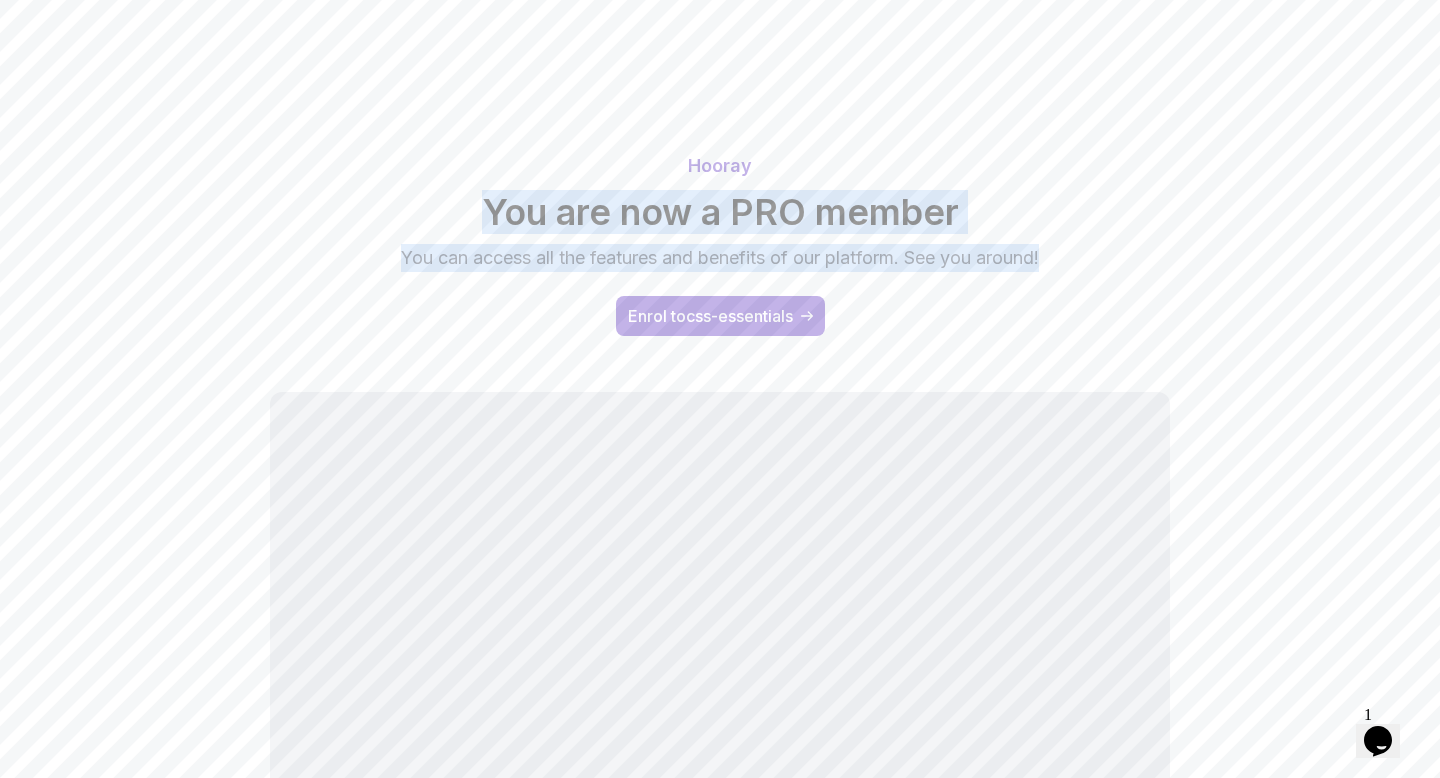 drag, startPoint x: 1076, startPoint y: 258, endPoint x: 395, endPoint y: 222, distance: 681.95087 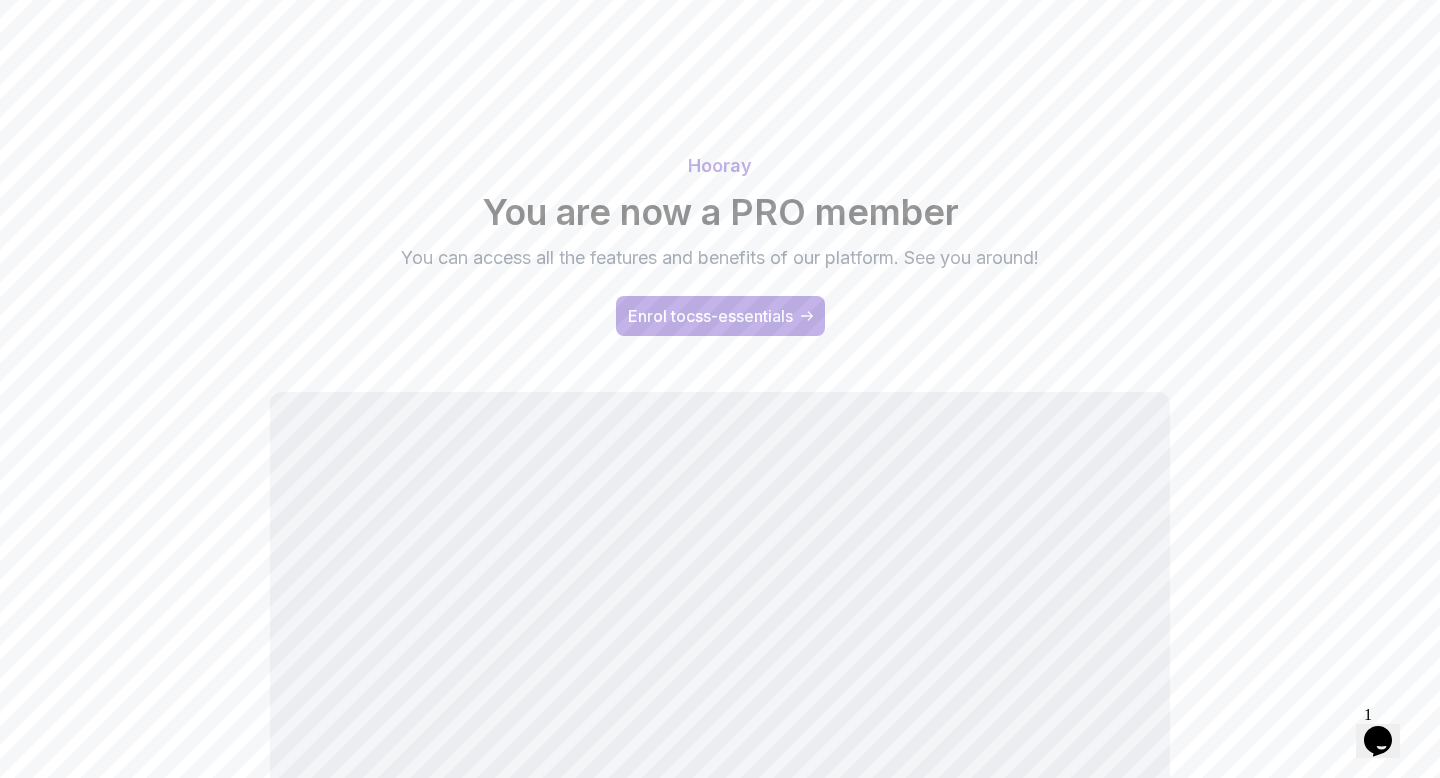 click on "Hooray" at bounding box center [720, 166] 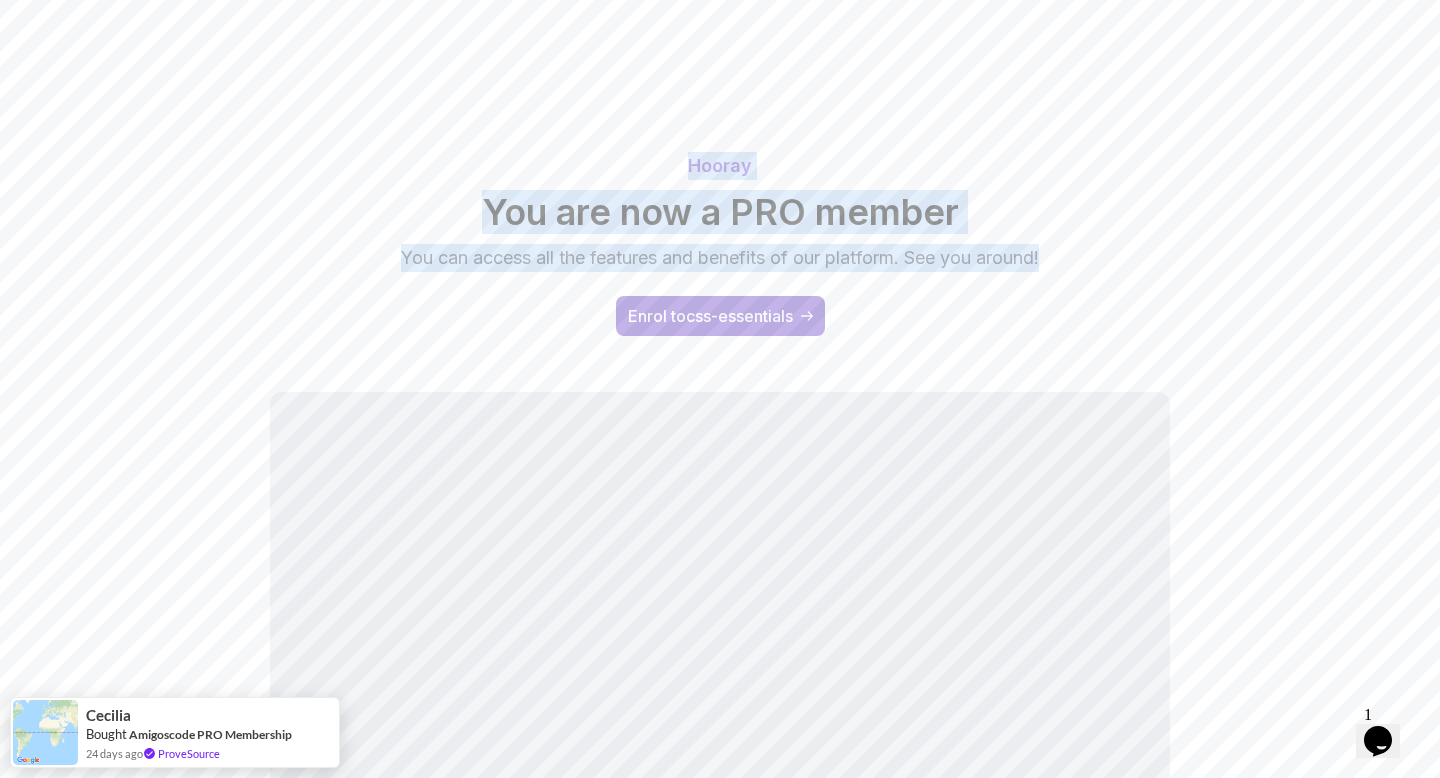 drag, startPoint x: 661, startPoint y: 157, endPoint x: 1067, endPoint y: 270, distance: 421.43207 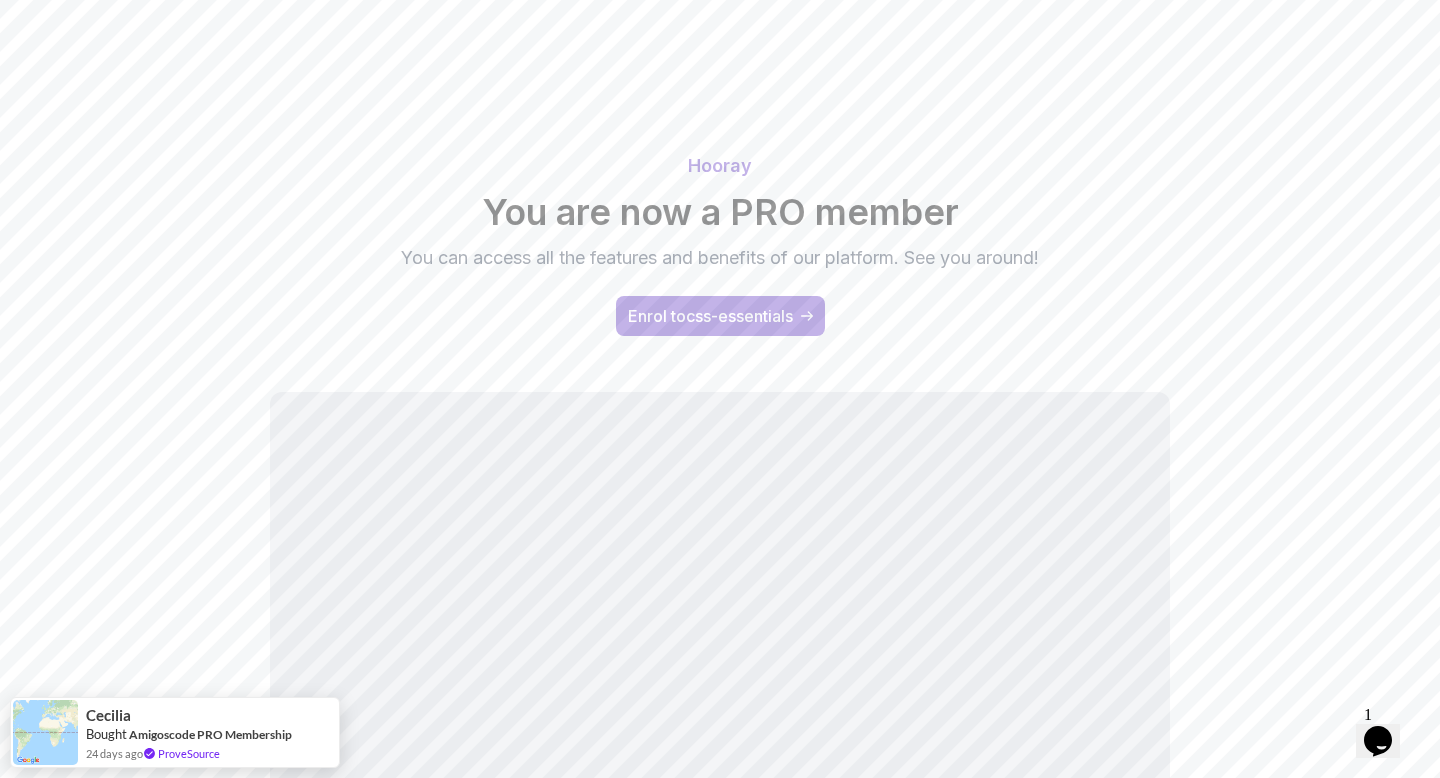 click on "Hooray" at bounding box center [720, 166] 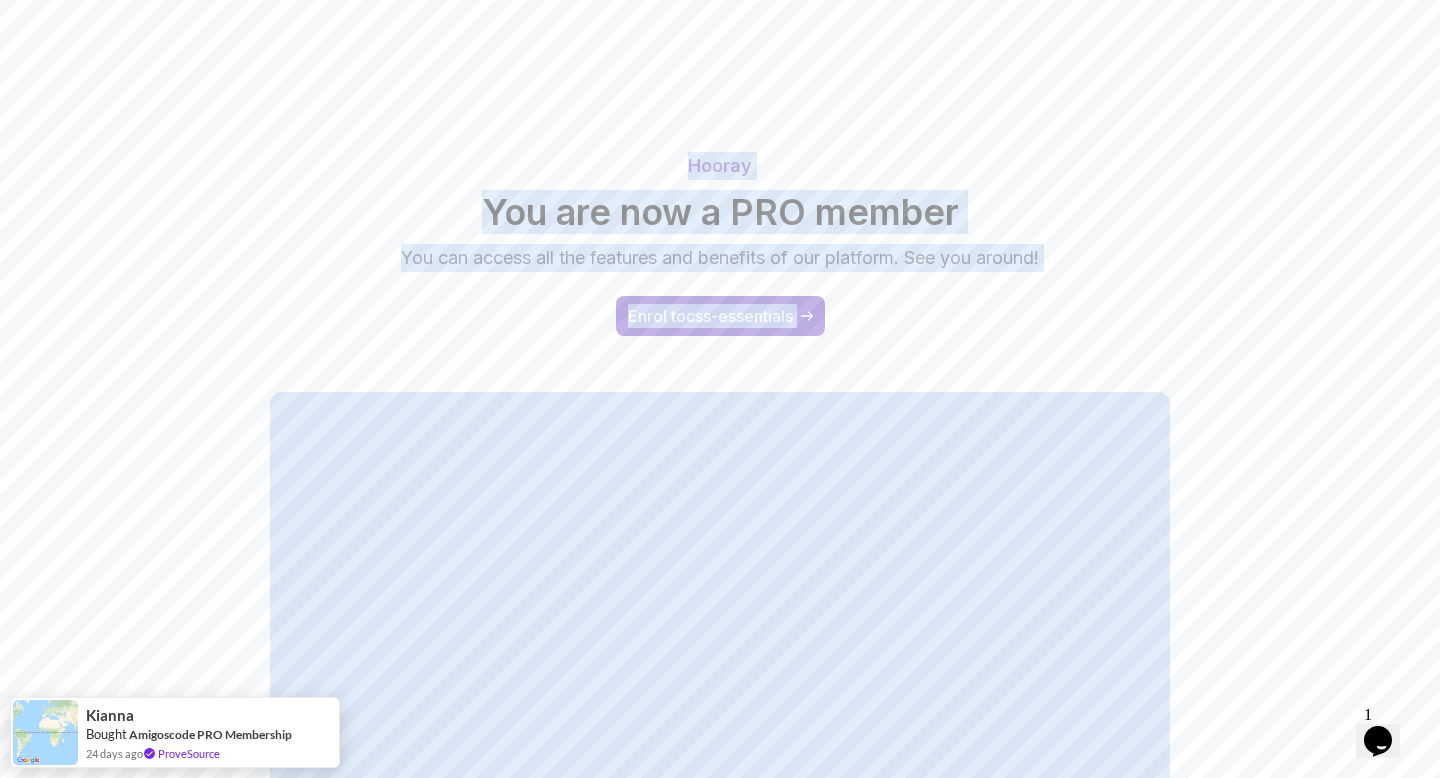 drag, startPoint x: 666, startPoint y: 156, endPoint x: 945, endPoint y: 272, distance: 302.15393 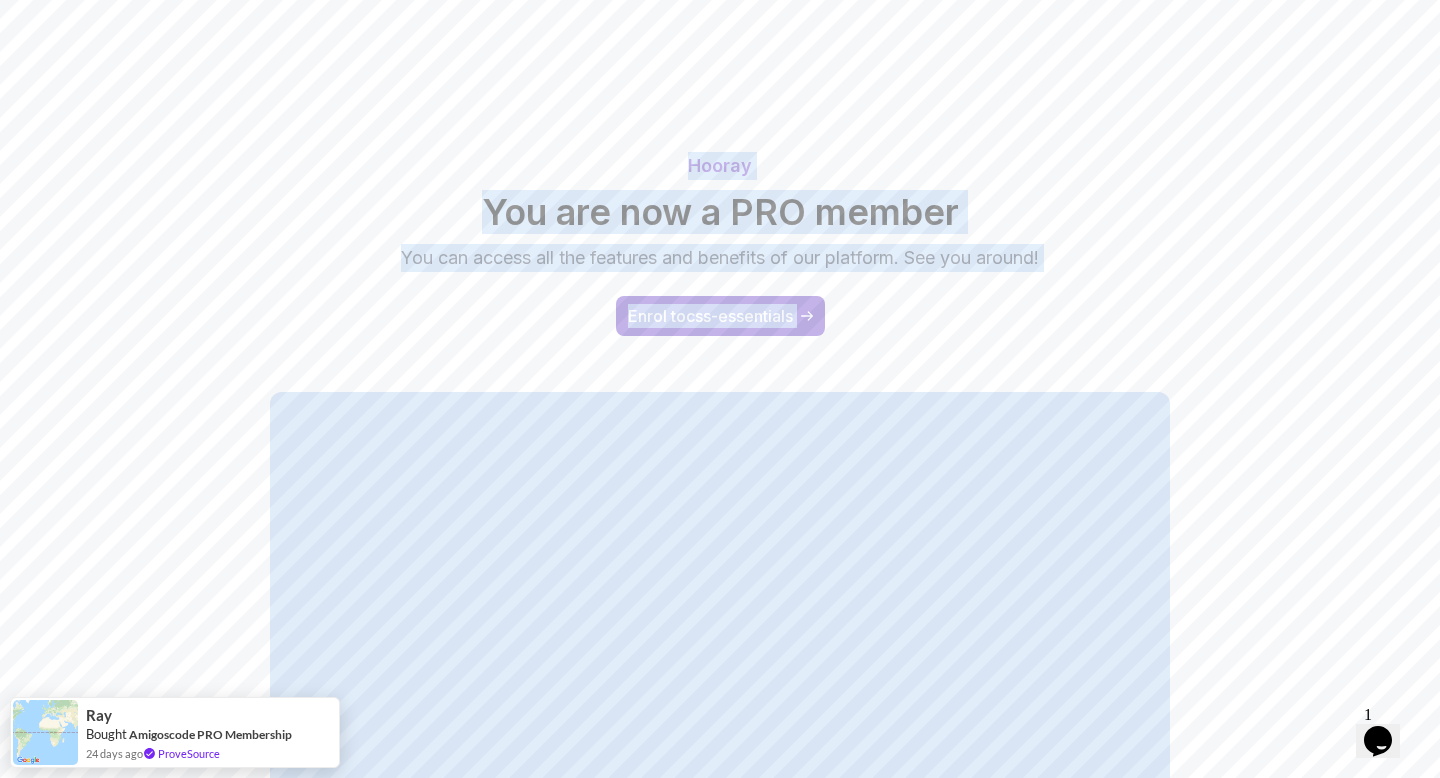 click on "You are now a PRO member" at bounding box center (720, 212) 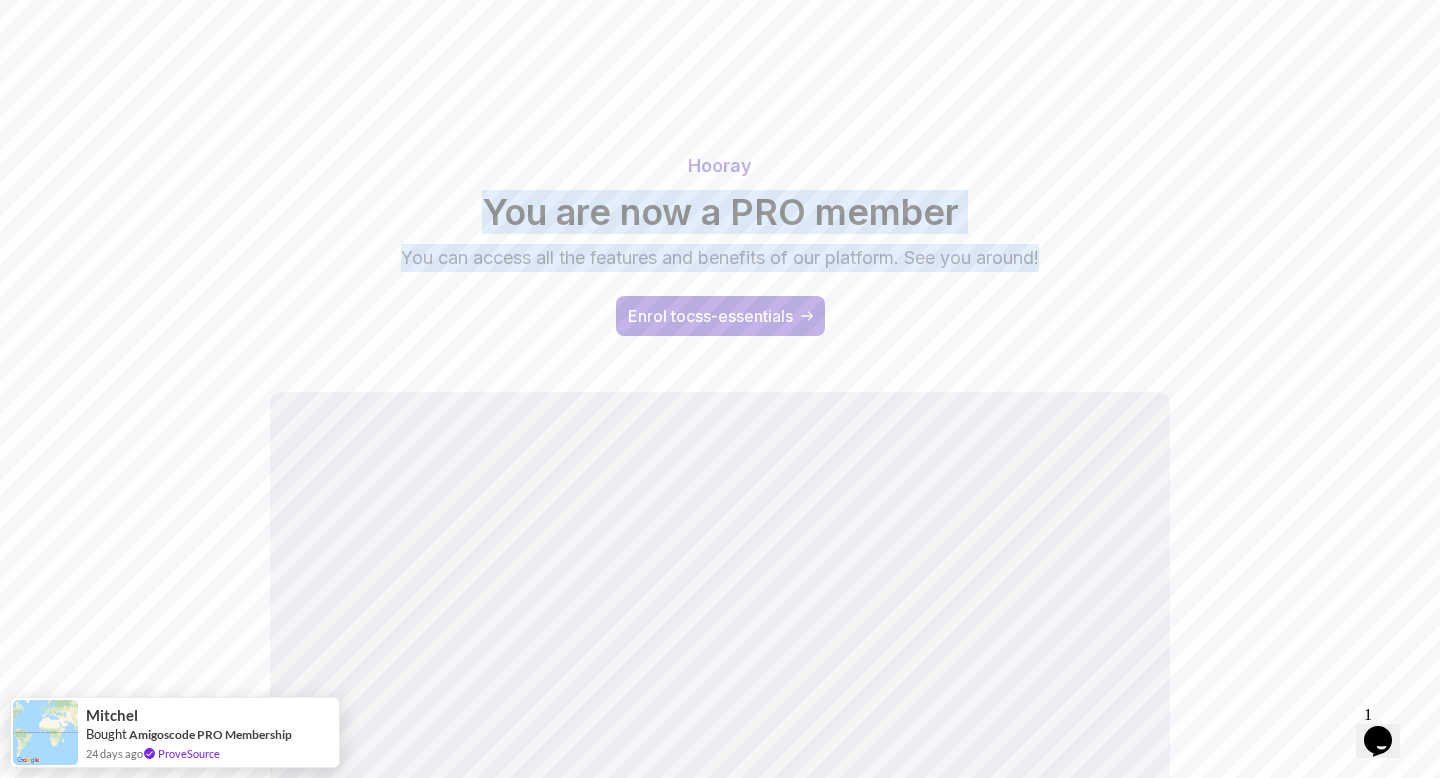 drag, startPoint x: 1064, startPoint y: 261, endPoint x: 481, endPoint y: 209, distance: 585.31445 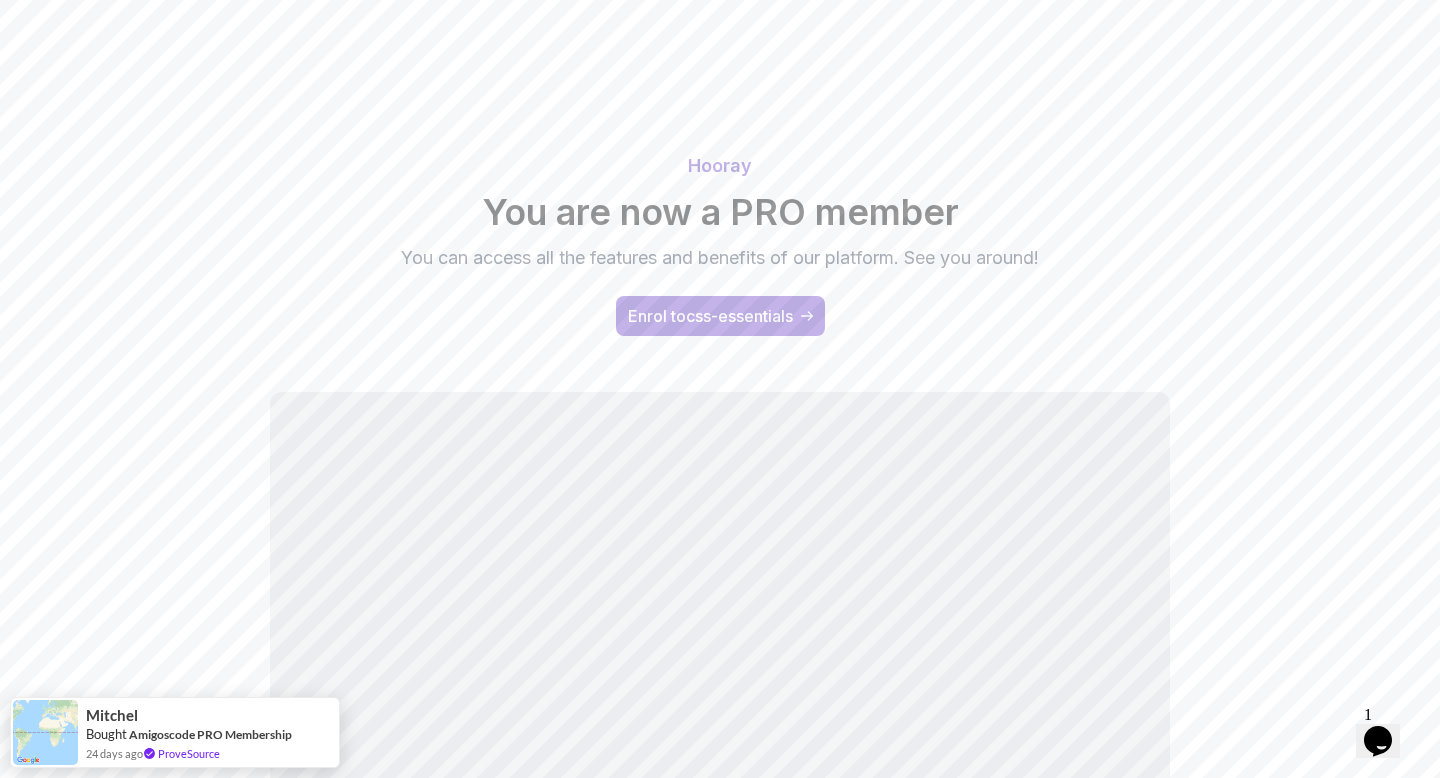 click on "Hooray" at bounding box center [720, 166] 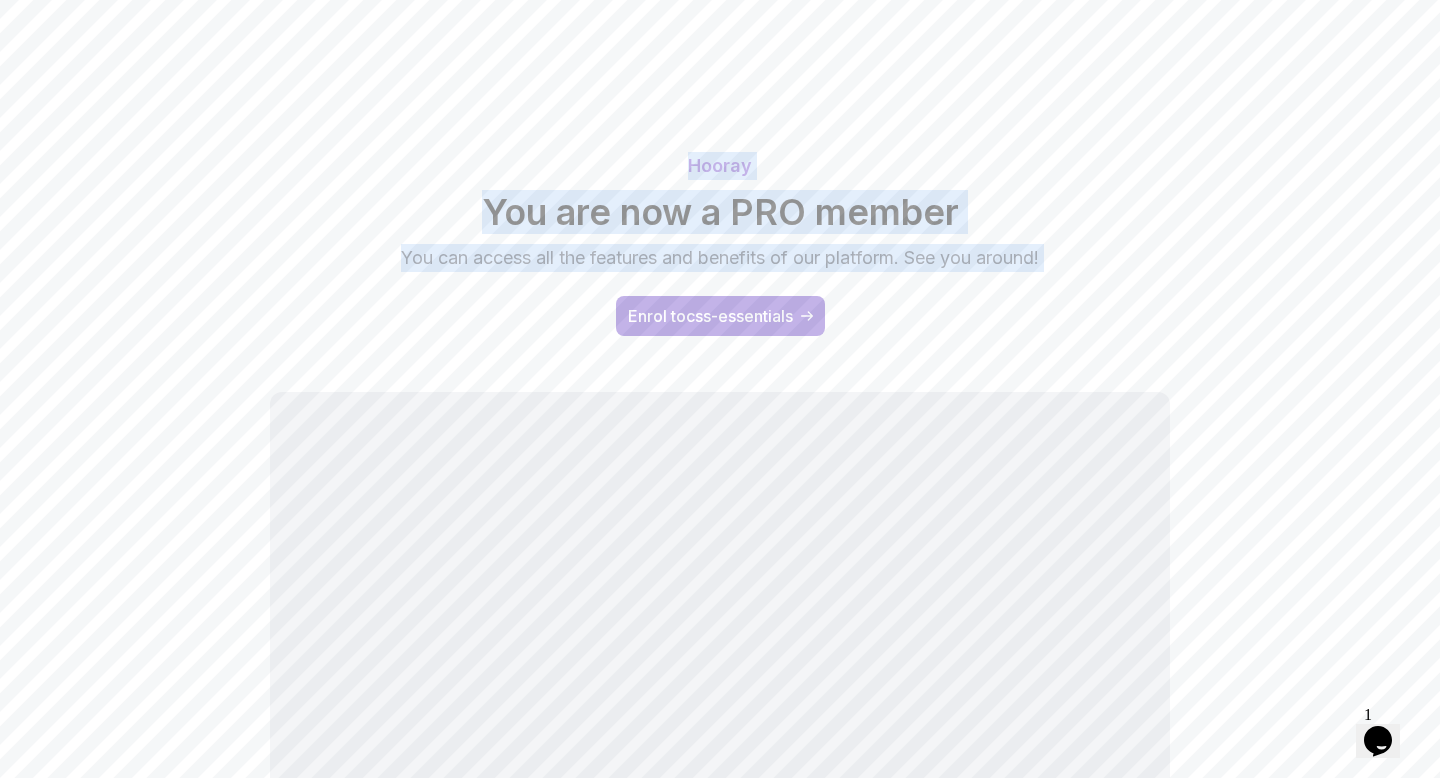 drag, startPoint x: 688, startPoint y: 161, endPoint x: 1045, endPoint y: 253, distance: 368.66382 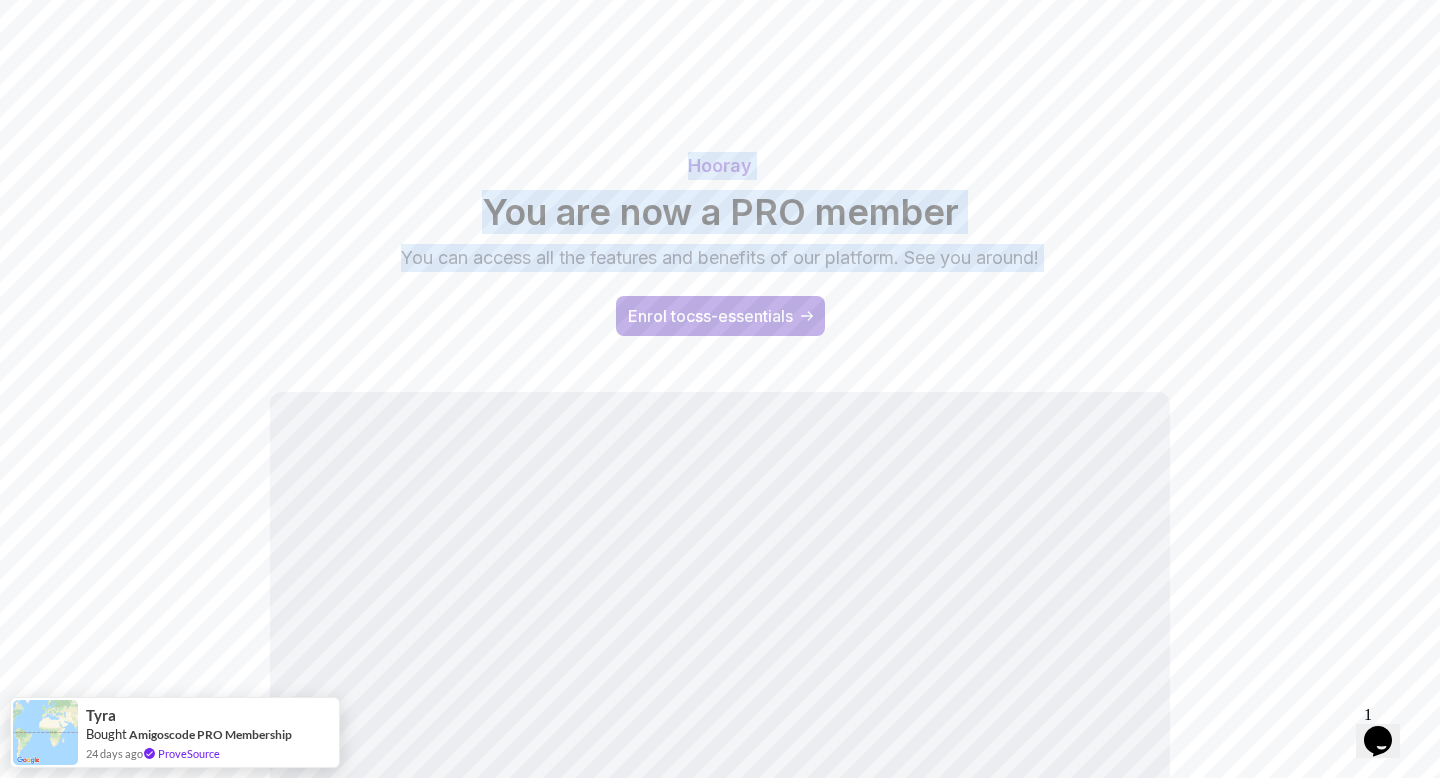 click on "Hooray" at bounding box center (720, 166) 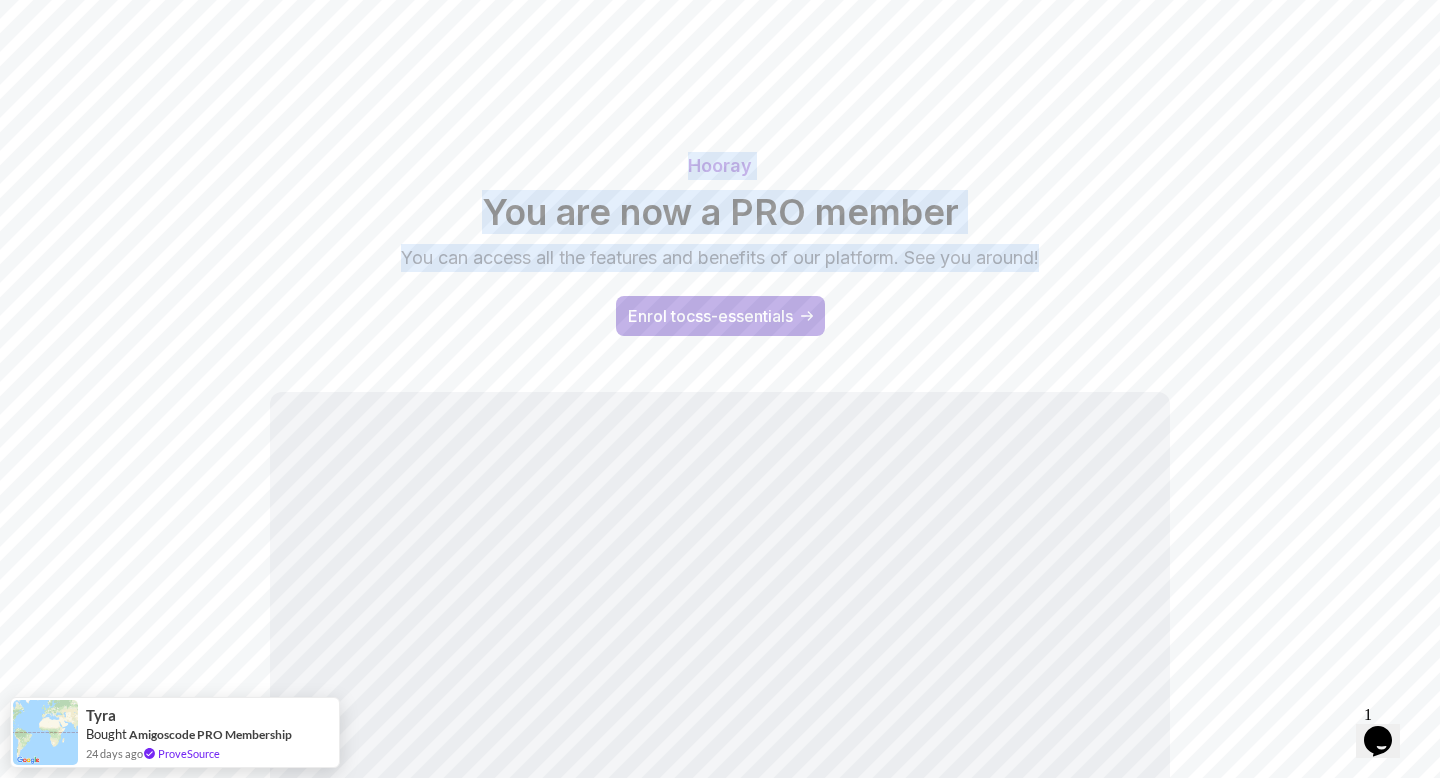 drag, startPoint x: 684, startPoint y: 161, endPoint x: 1051, endPoint y: 247, distance: 376.94165 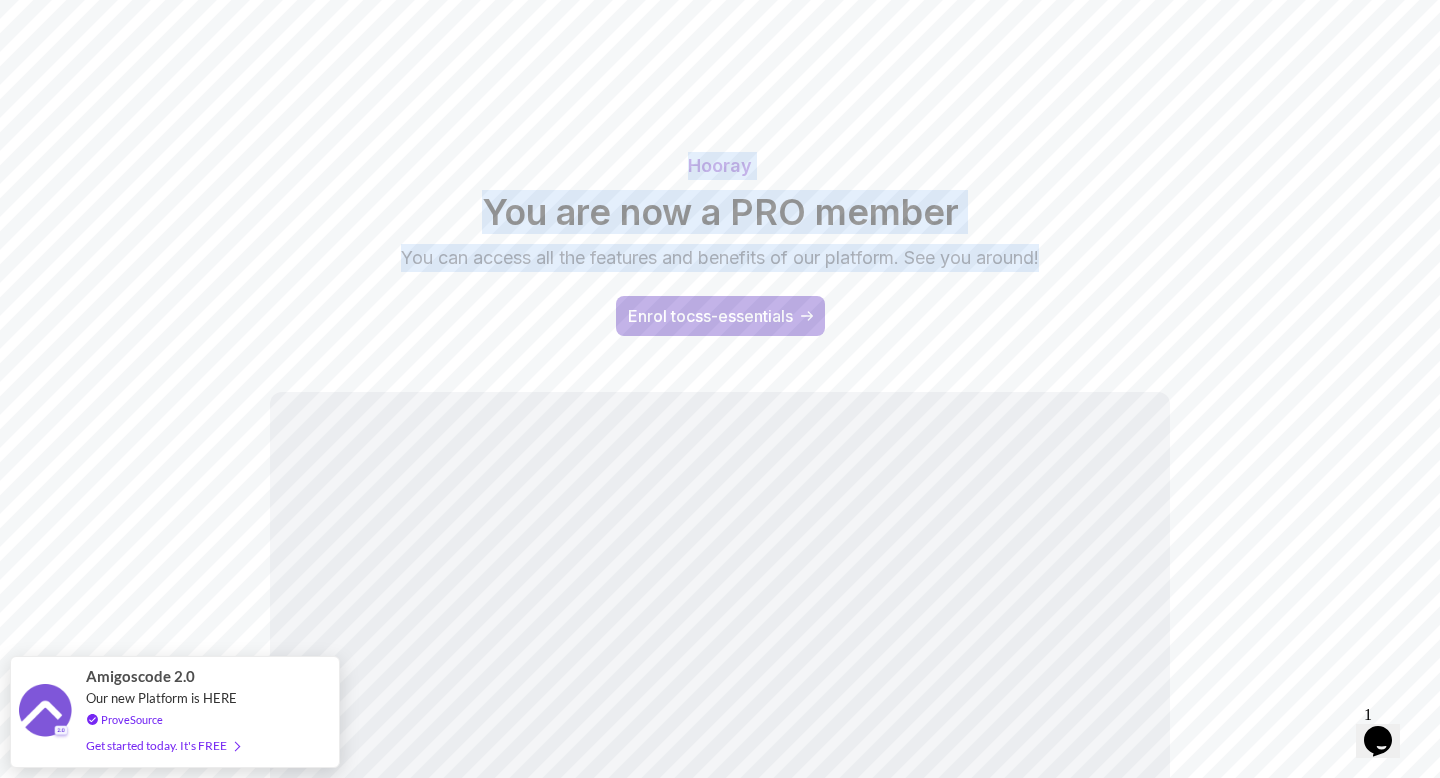 click on "Hooray" at bounding box center (720, 166) 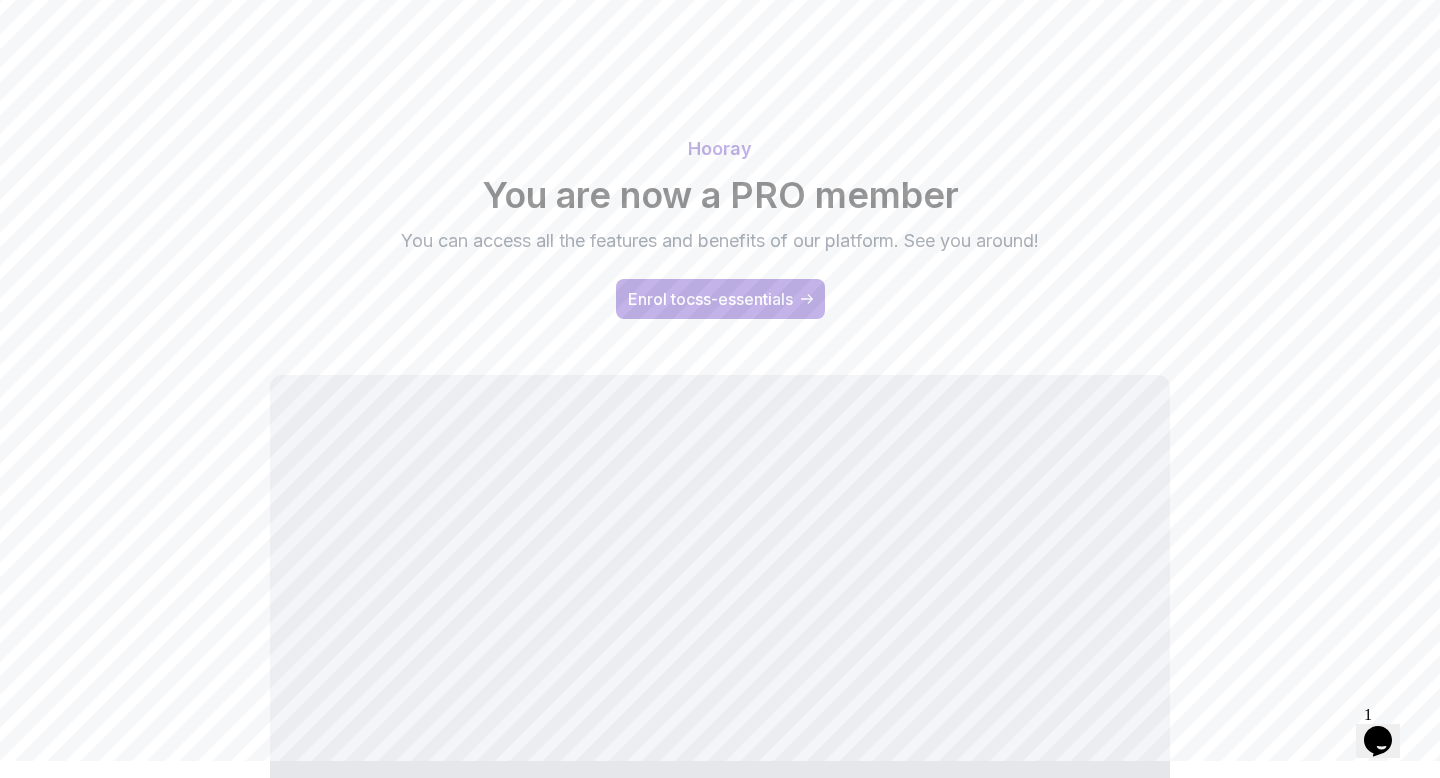 scroll, scrollTop: 0, scrollLeft: 0, axis: both 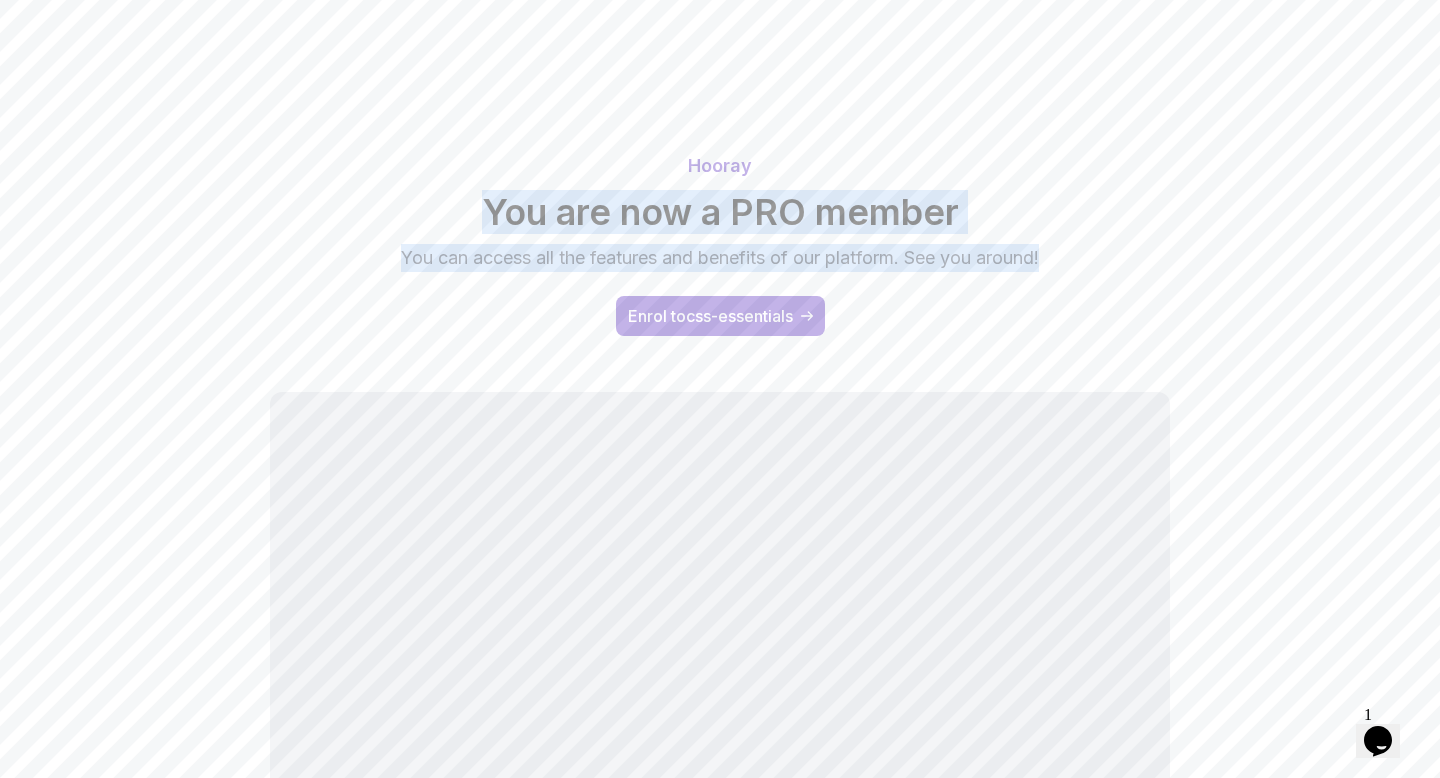 drag, startPoint x: 483, startPoint y: 203, endPoint x: 1104, endPoint y: 264, distance: 623.9888 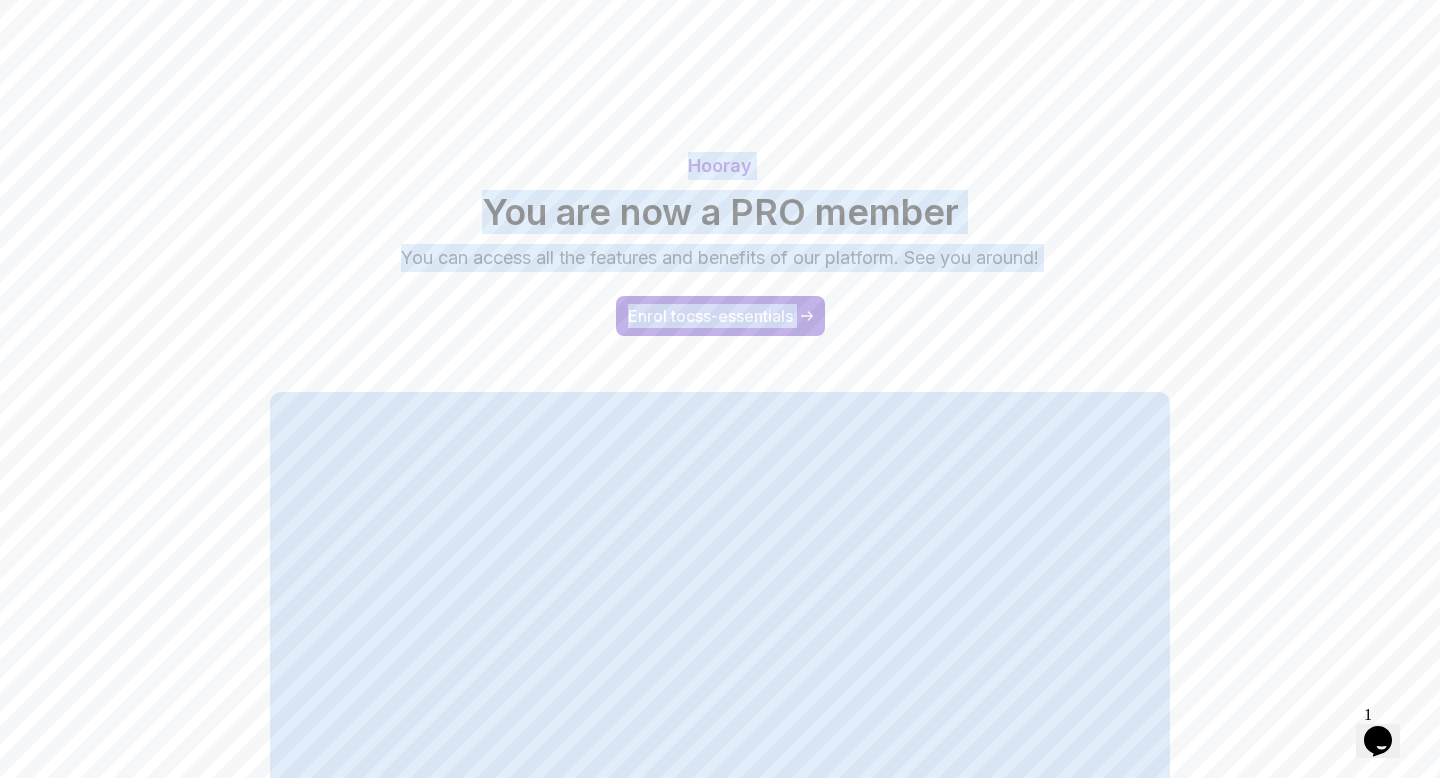 drag, startPoint x: 689, startPoint y: 165, endPoint x: 839, endPoint y: 274, distance: 185.42114 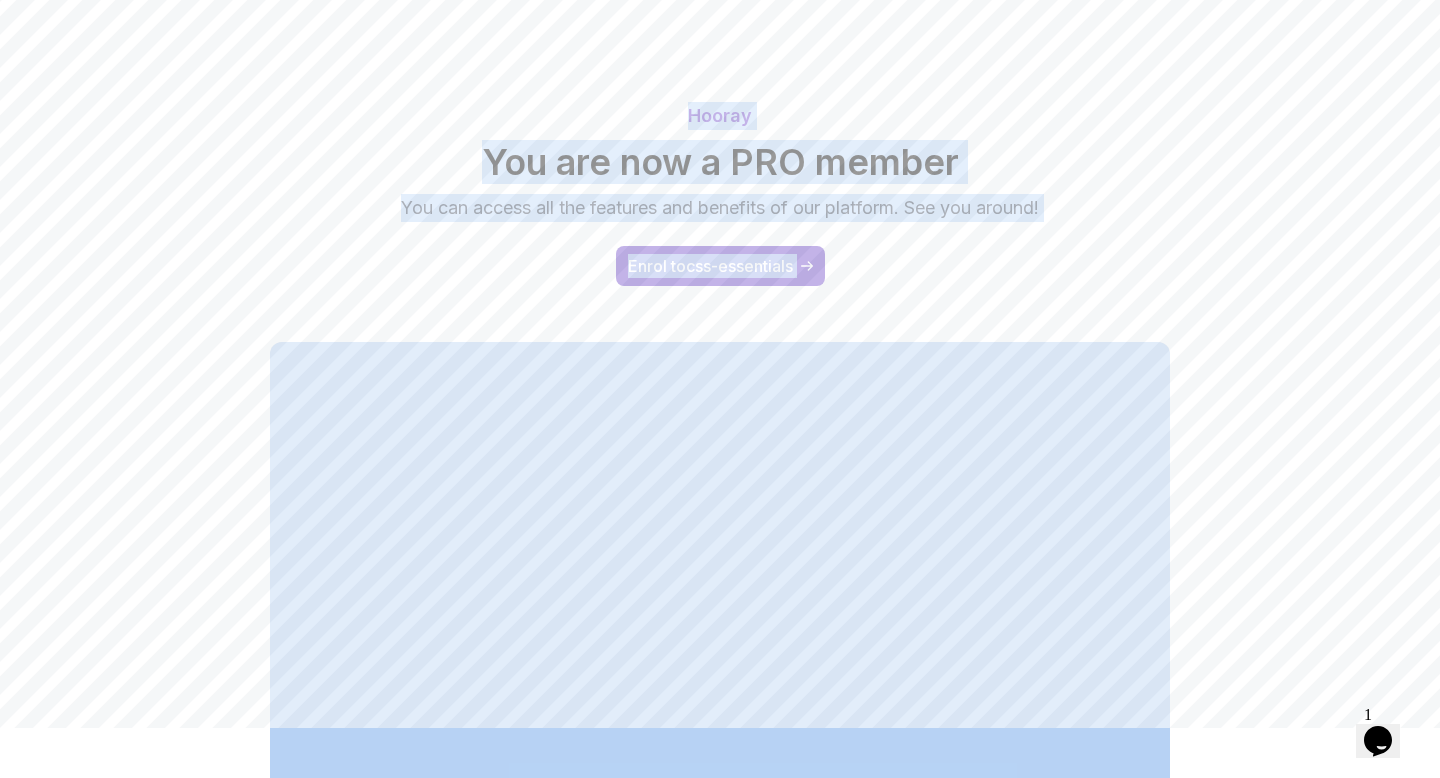 scroll, scrollTop: 0, scrollLeft: 0, axis: both 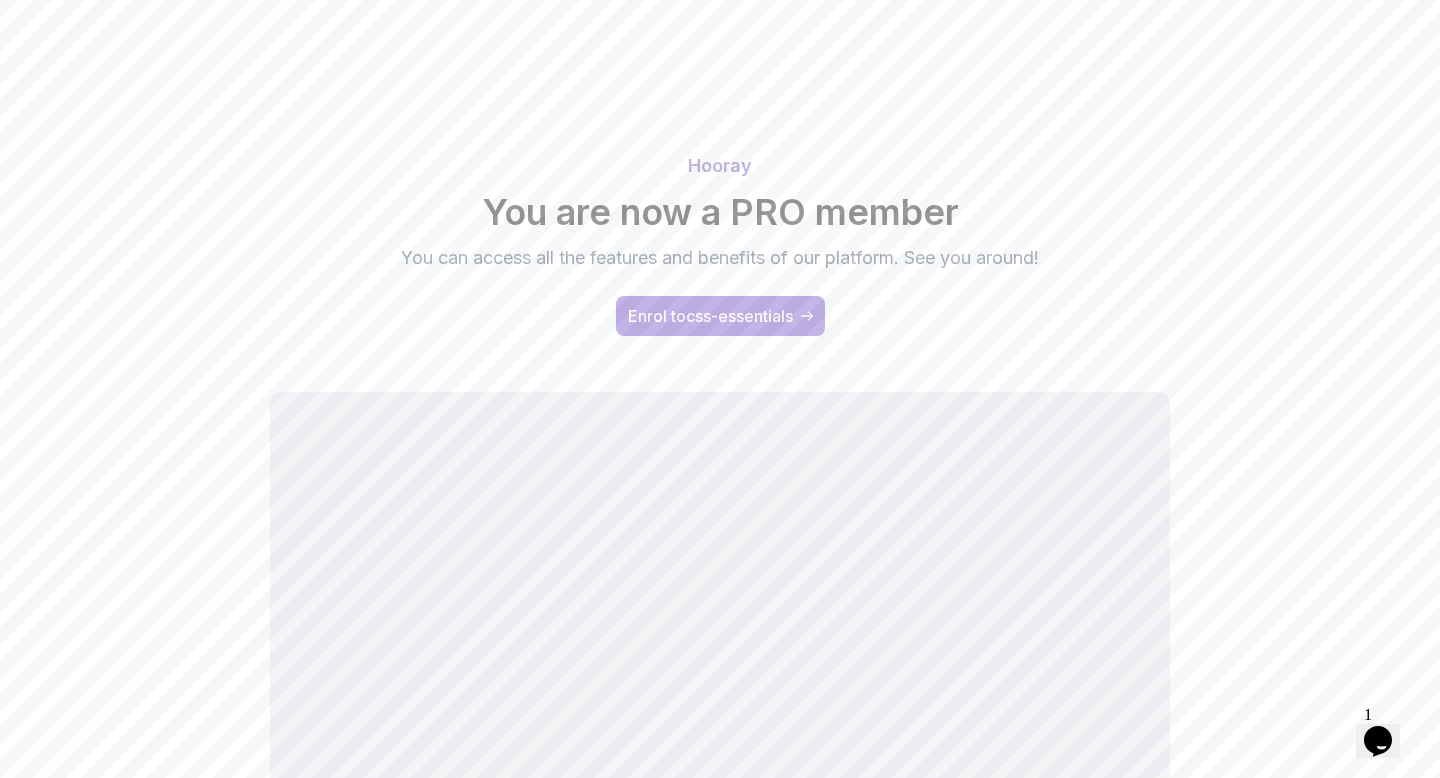 click on "You can access all the features and benefits of our platform. See you around!" at bounding box center [720, 258] 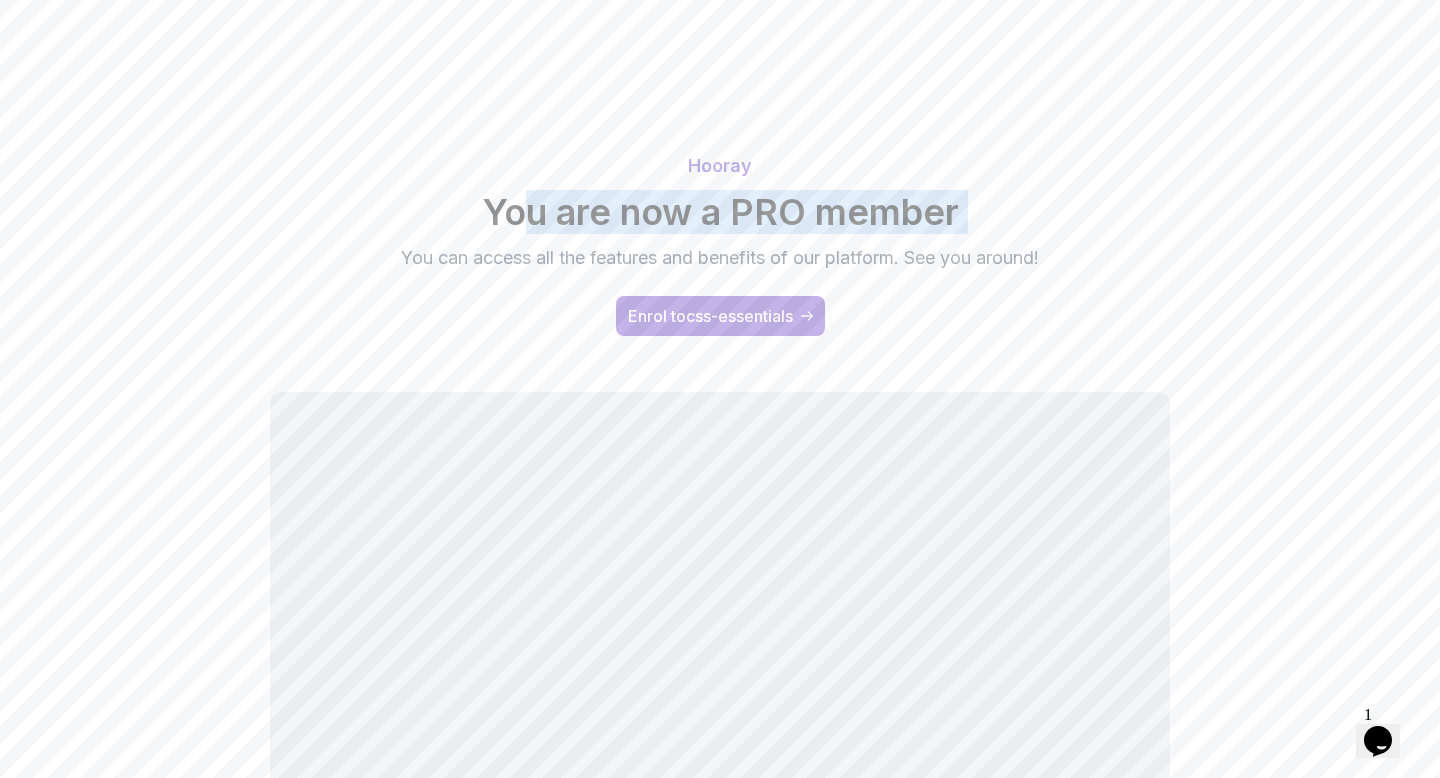 drag, startPoint x: 394, startPoint y: 258, endPoint x: 528, endPoint y: 208, distance: 143.02448 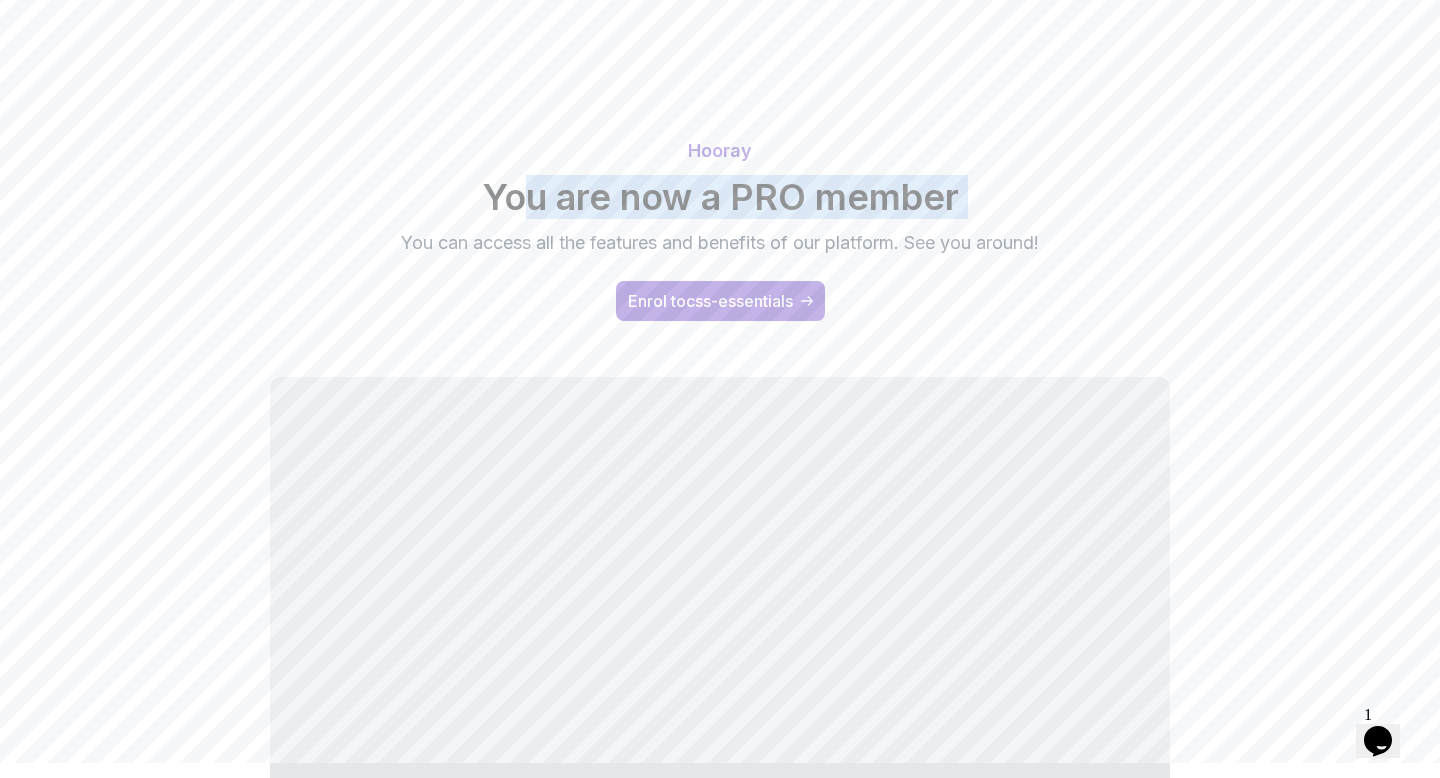 scroll, scrollTop: 0, scrollLeft: 0, axis: both 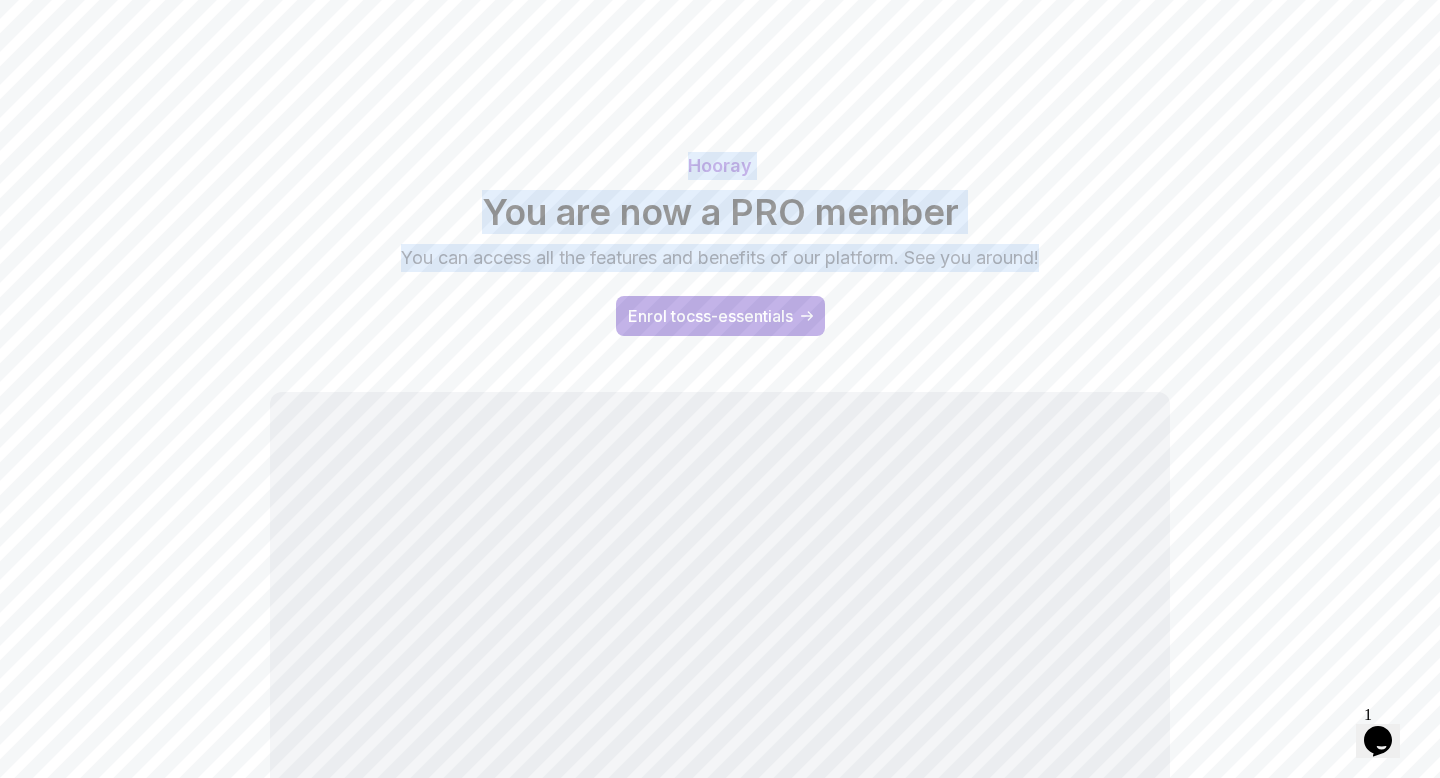 drag, startPoint x: 691, startPoint y: 155, endPoint x: 1057, endPoint y: 264, distance: 381.8861 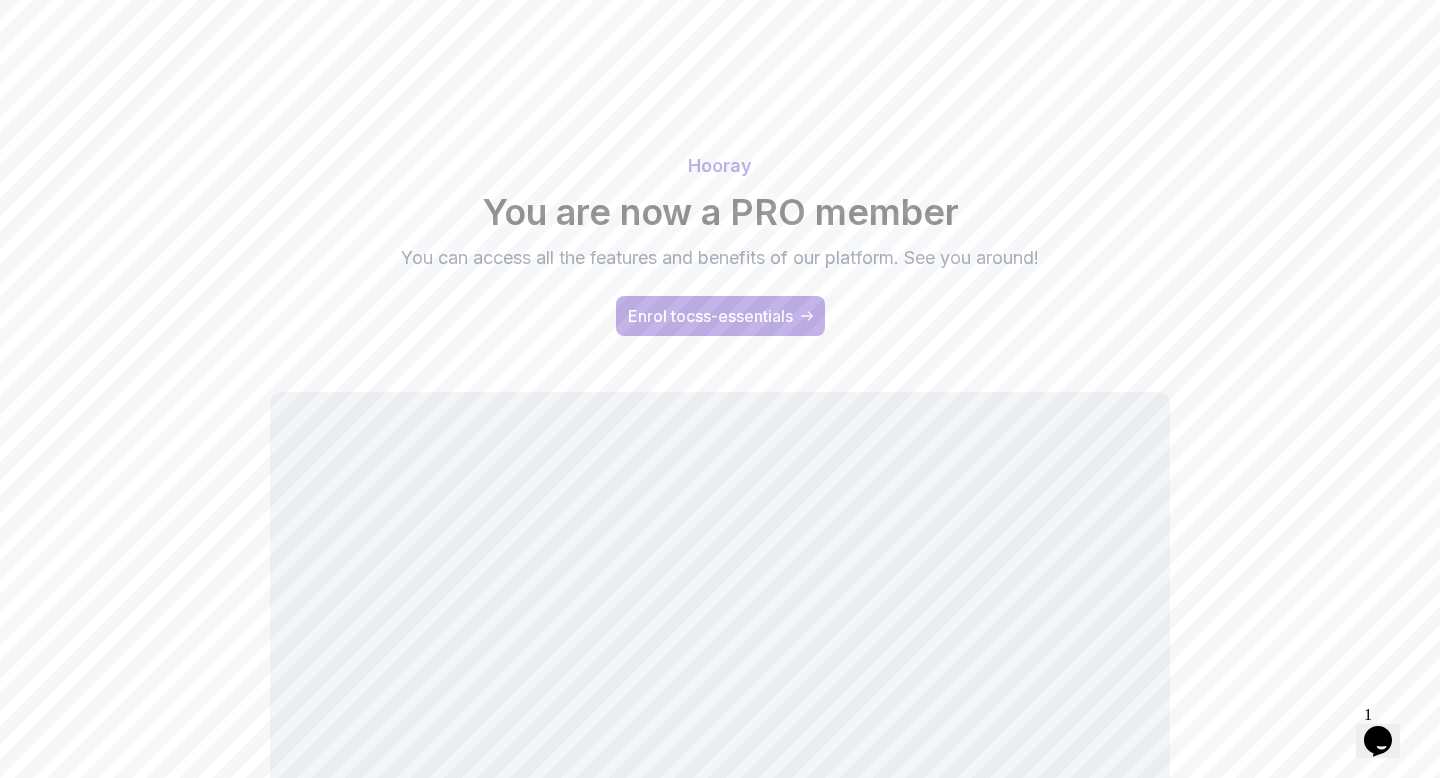 click on "You can access all the features and benefits of our platform. See you around!" at bounding box center [720, 258] 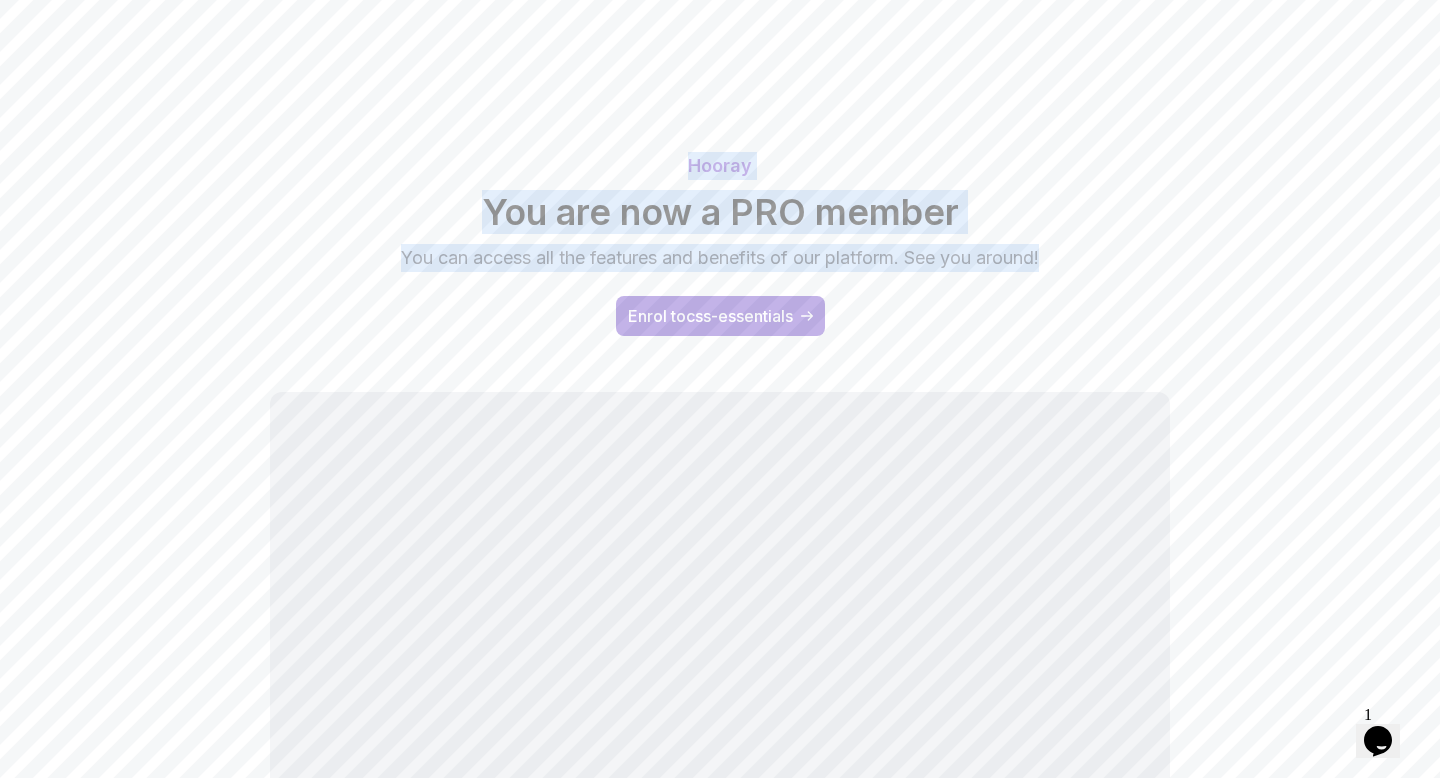 drag, startPoint x: 970, startPoint y: 245, endPoint x: 632, endPoint y: 164, distance: 347.57013 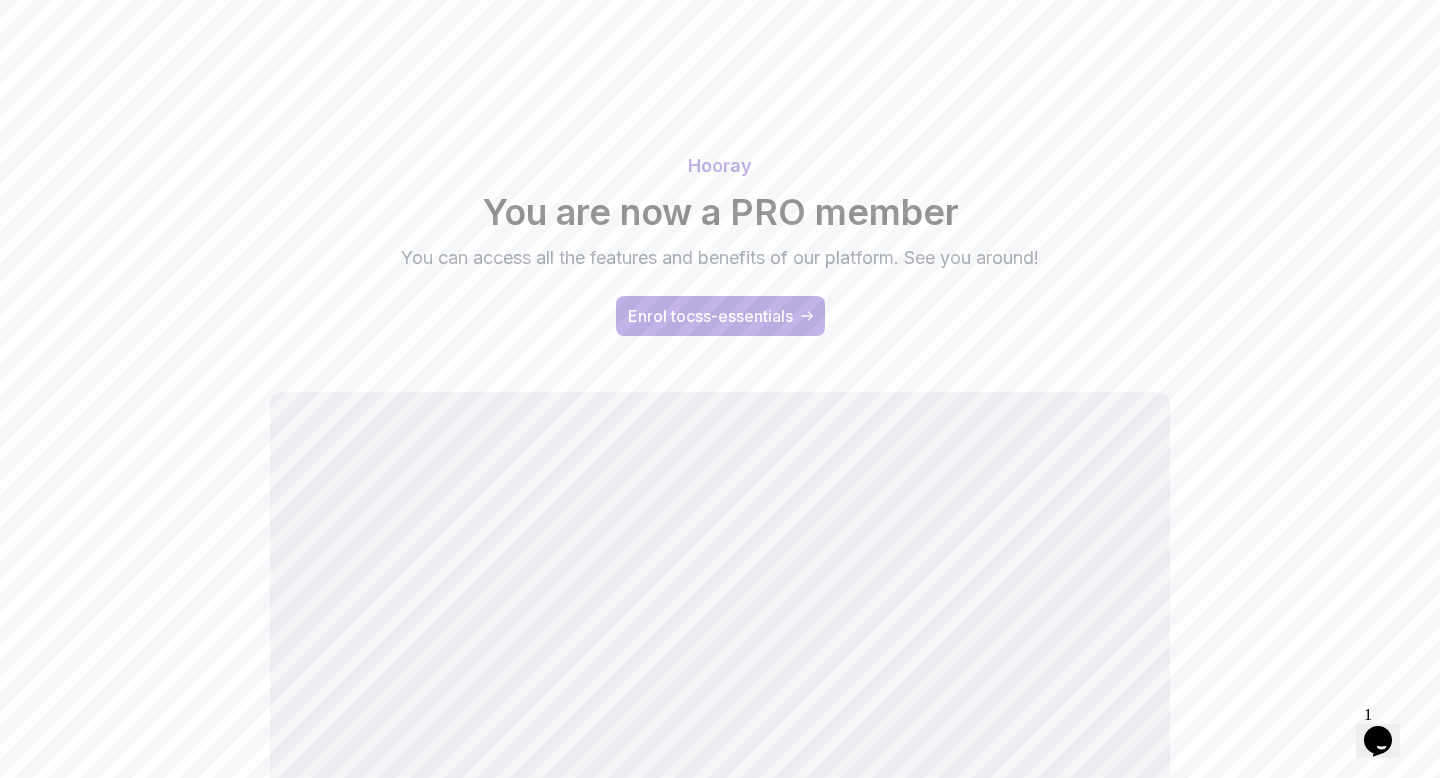 drag, startPoint x: 686, startPoint y: 189, endPoint x: 393, endPoint y: 268, distance: 303.46335 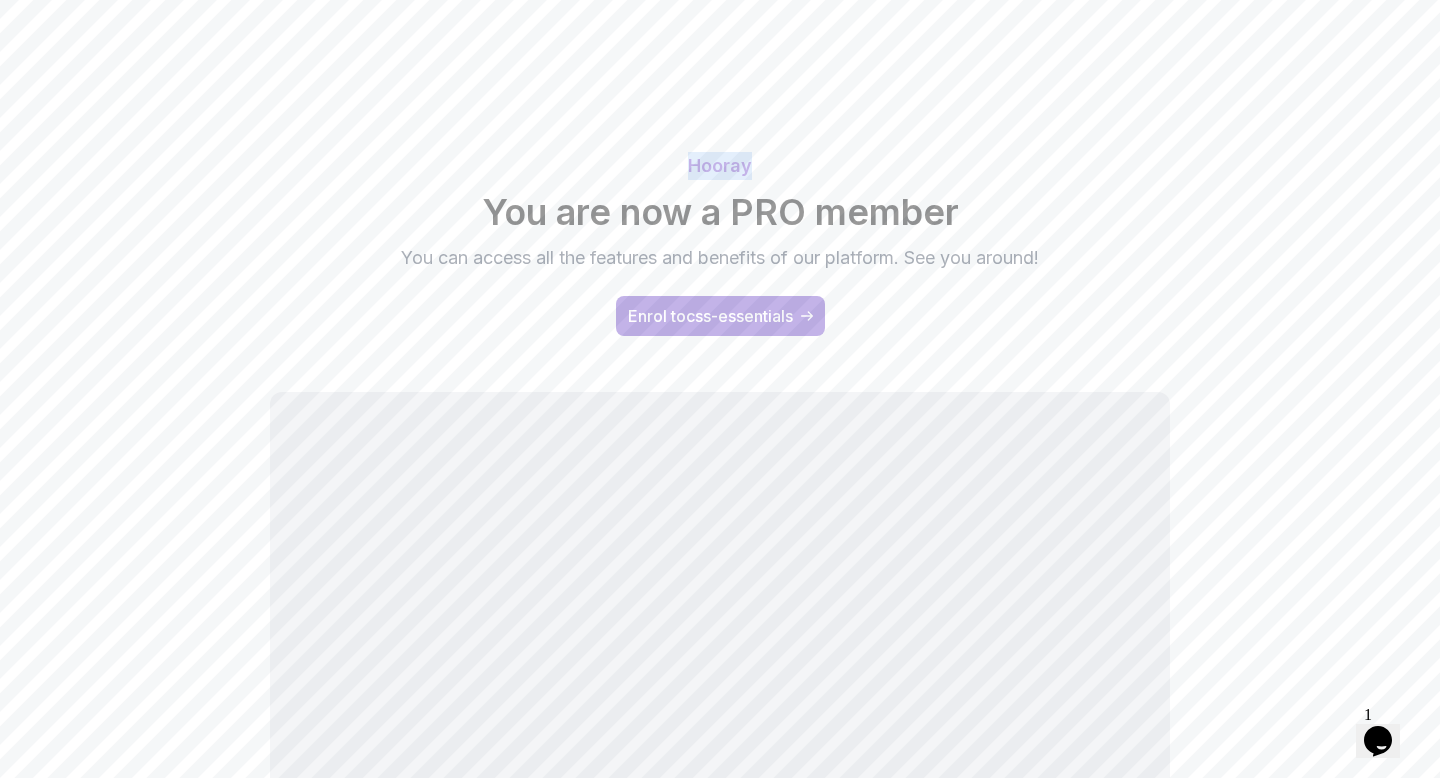 click on "Hooray" at bounding box center [720, 166] 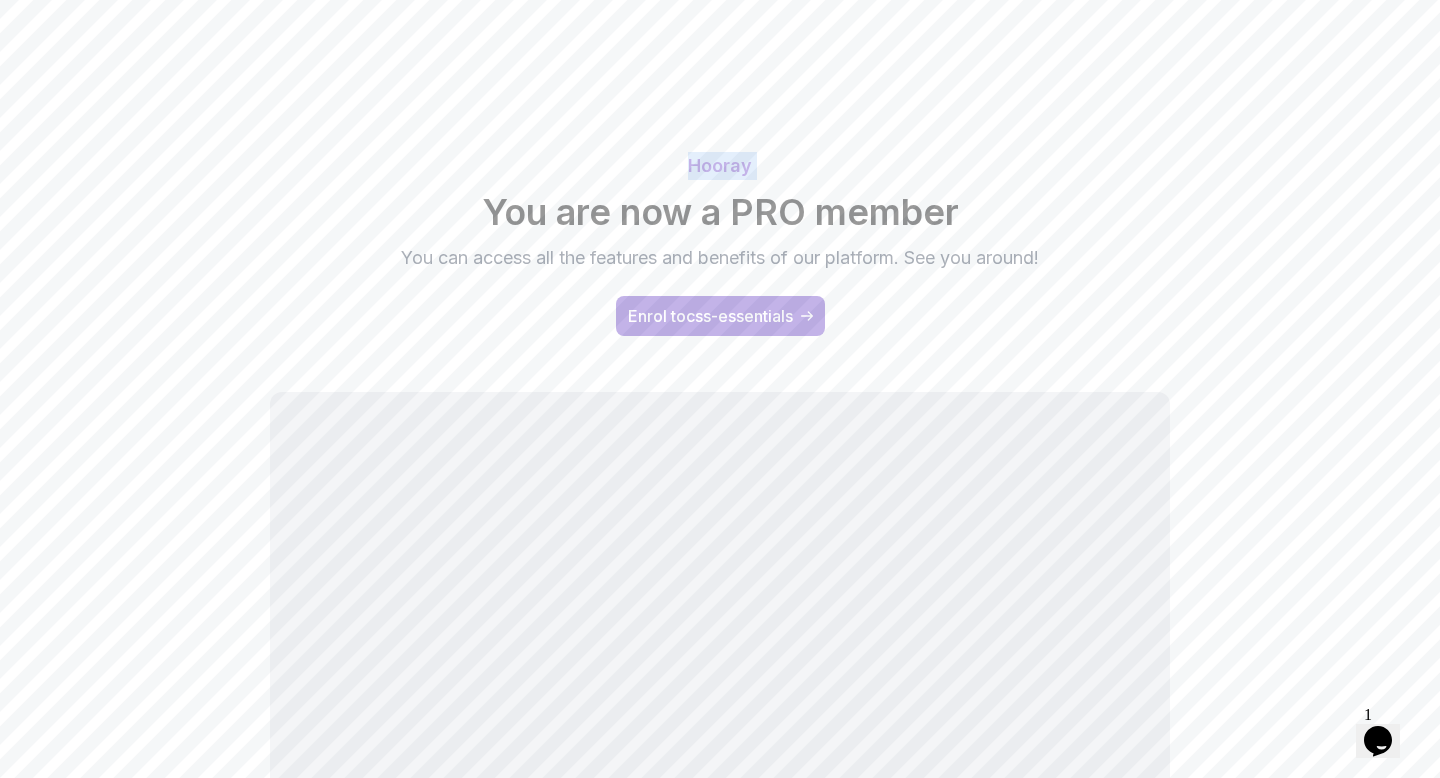 click on "Hooray" at bounding box center (720, 166) 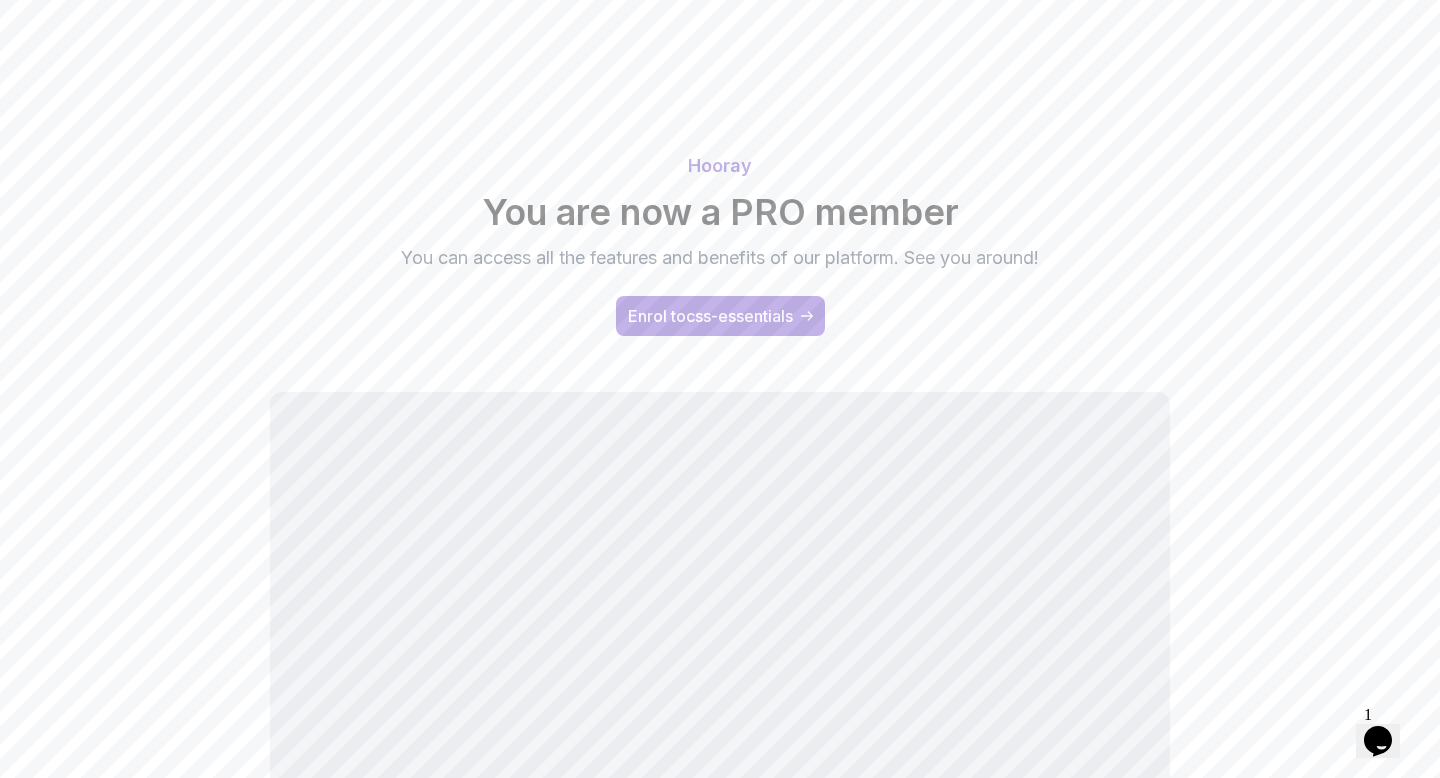 click on "Hooray" at bounding box center [720, 166] 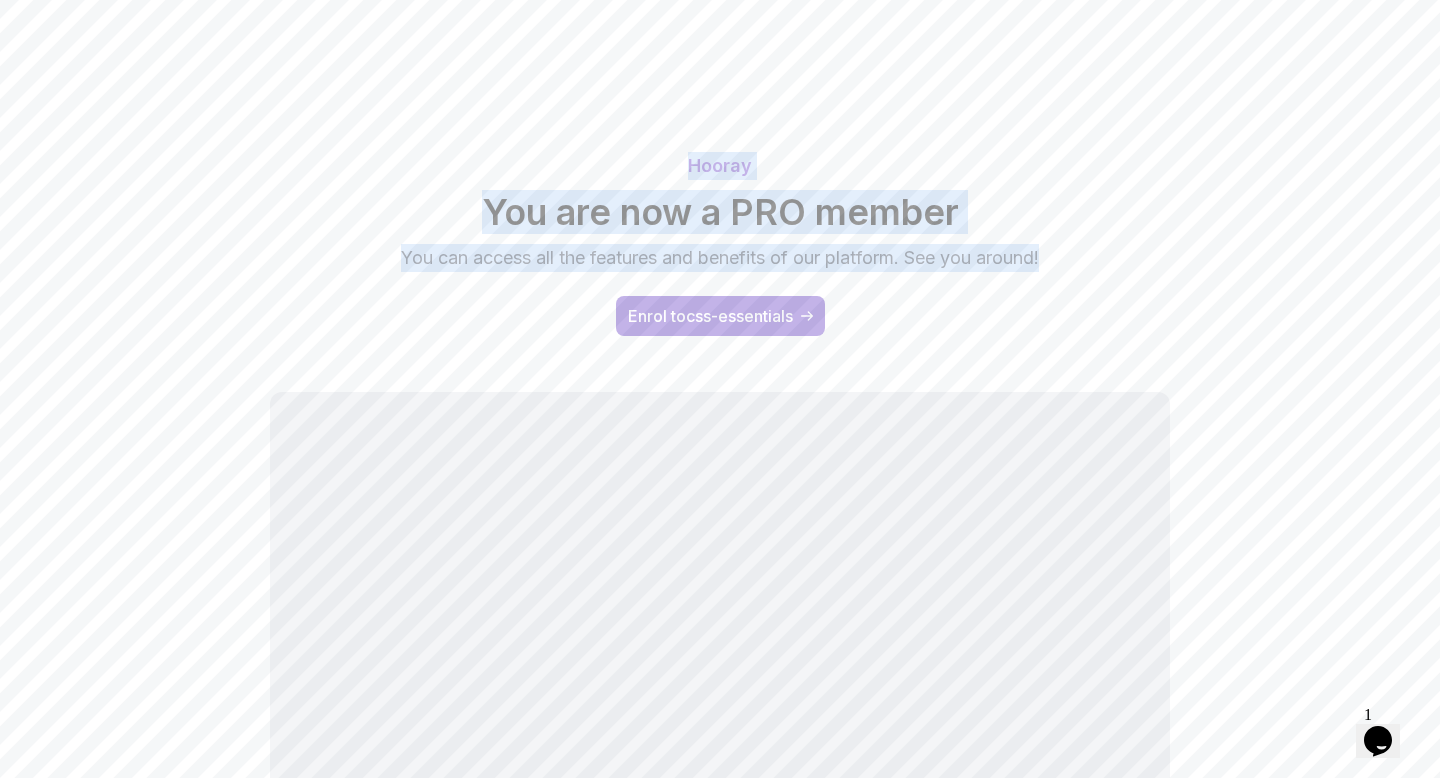 drag, startPoint x: 687, startPoint y: 162, endPoint x: 1063, endPoint y: 258, distance: 388.06186 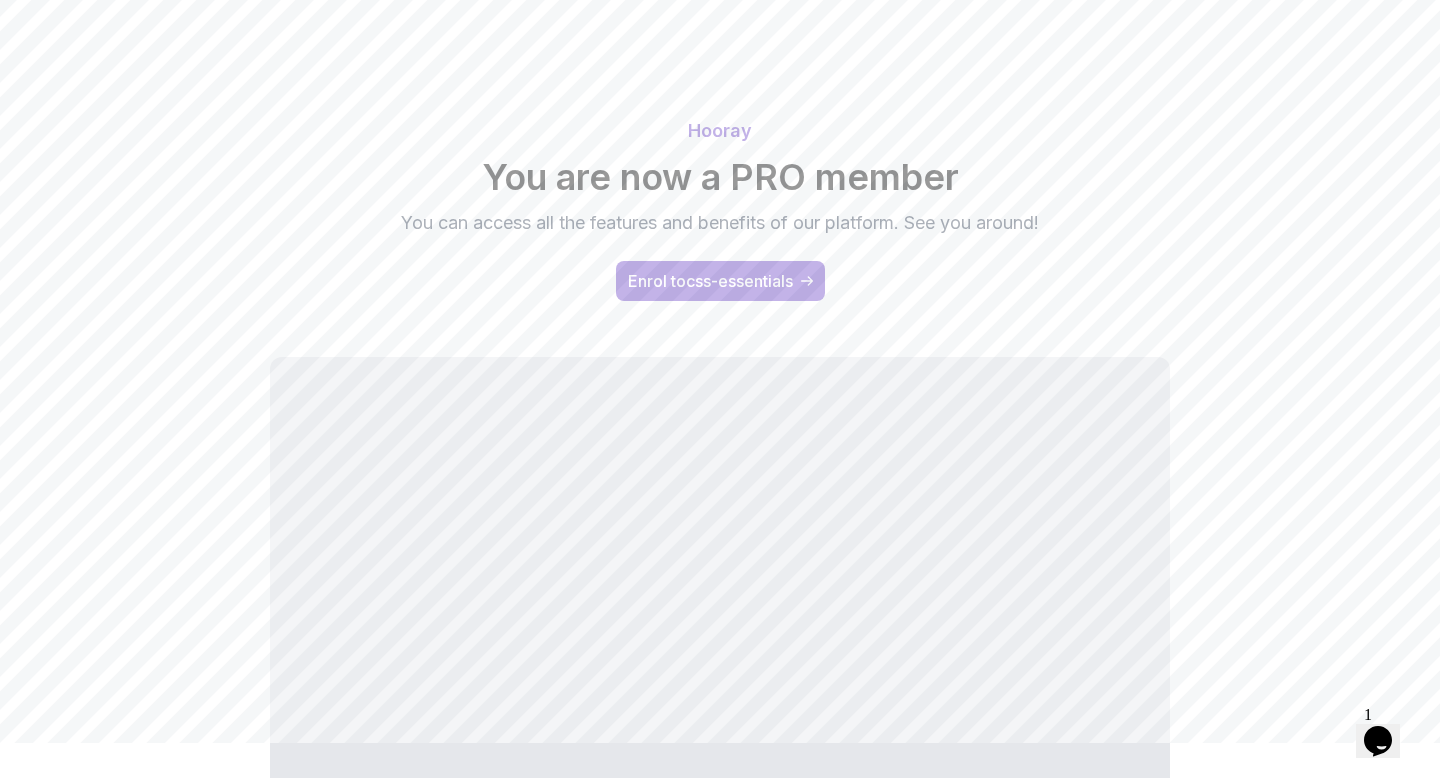 click on "You can access all the features and benefits of our platform. See you around!" at bounding box center [720, 223] 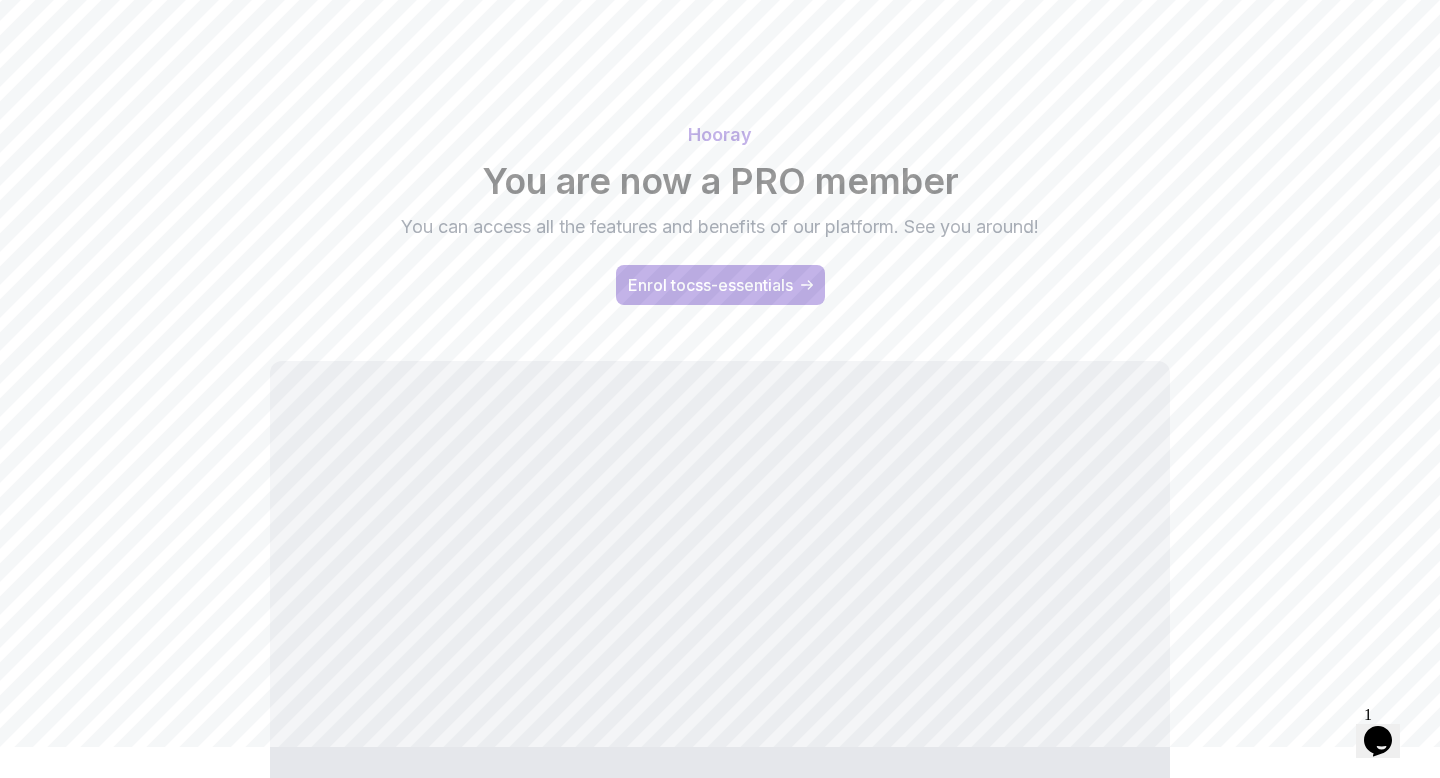 scroll, scrollTop: 32, scrollLeft: 0, axis: vertical 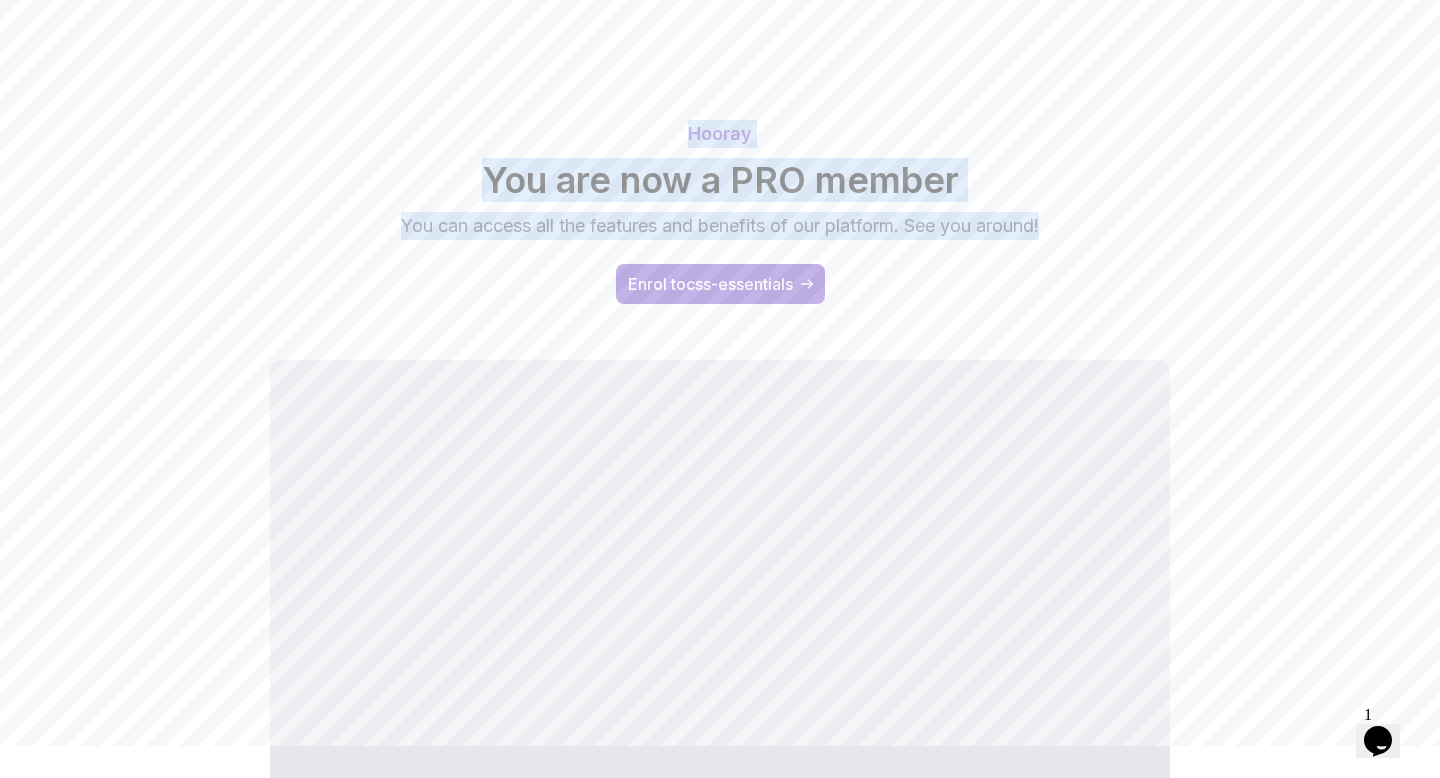 drag, startPoint x: 687, startPoint y: 128, endPoint x: 1064, endPoint y: 231, distance: 390.81708 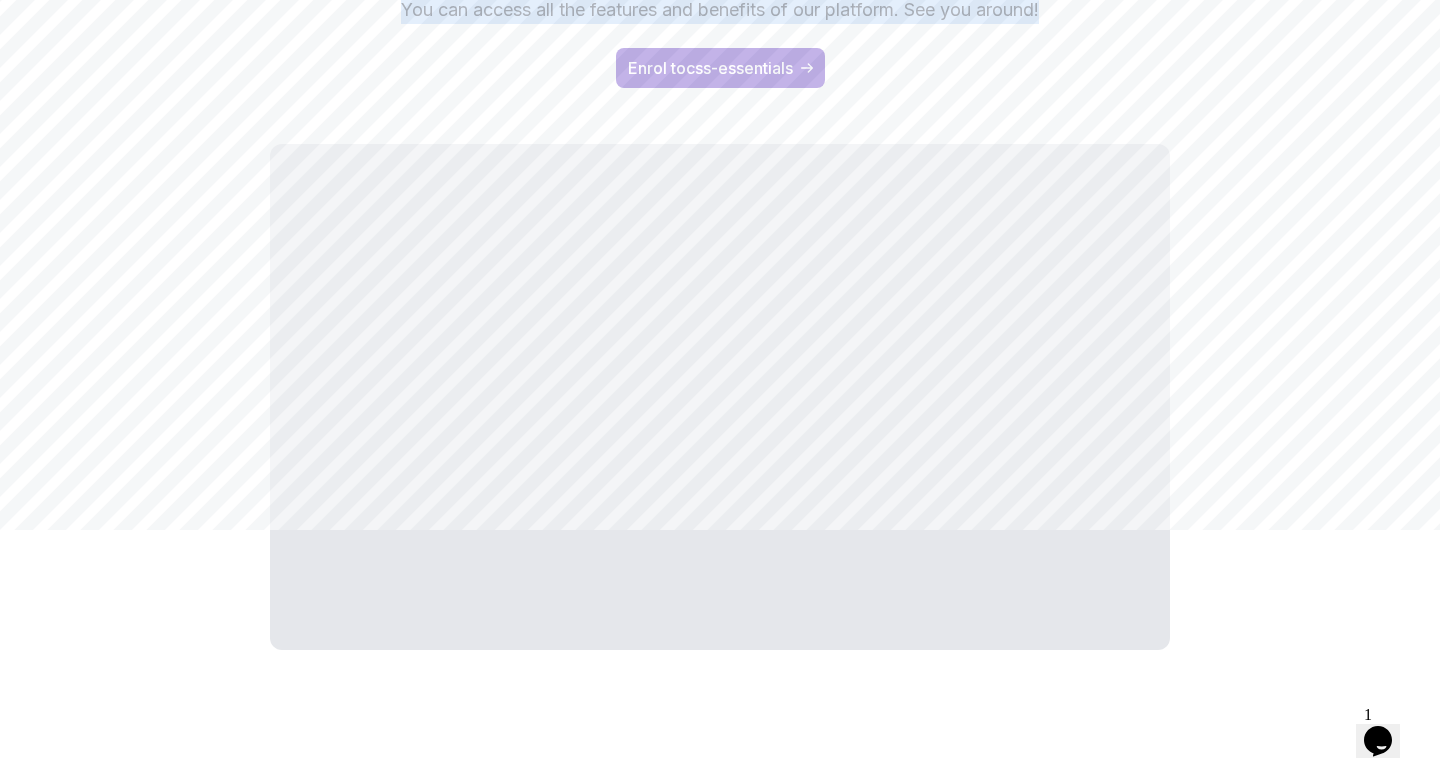 scroll, scrollTop: 0, scrollLeft: 0, axis: both 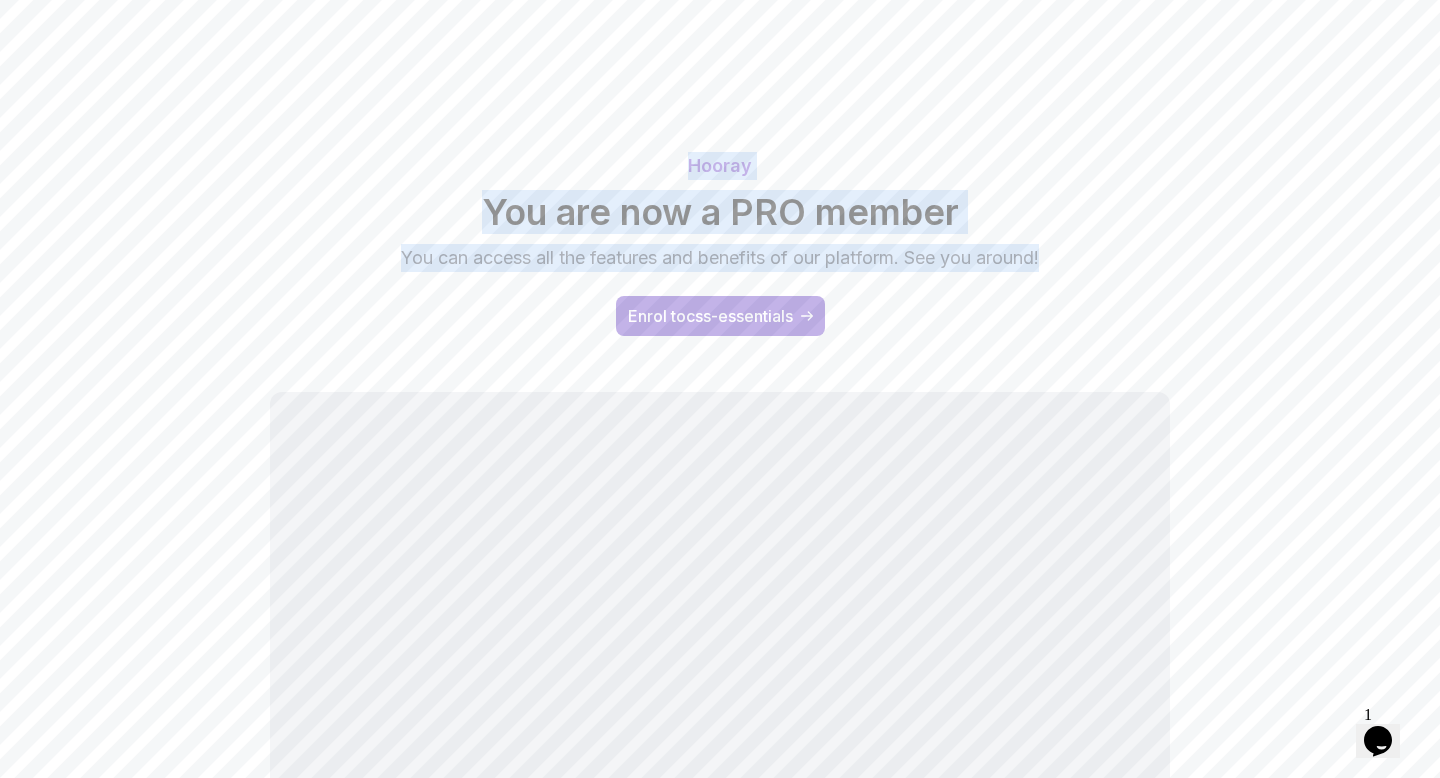 click on "Hooray" at bounding box center (720, 166) 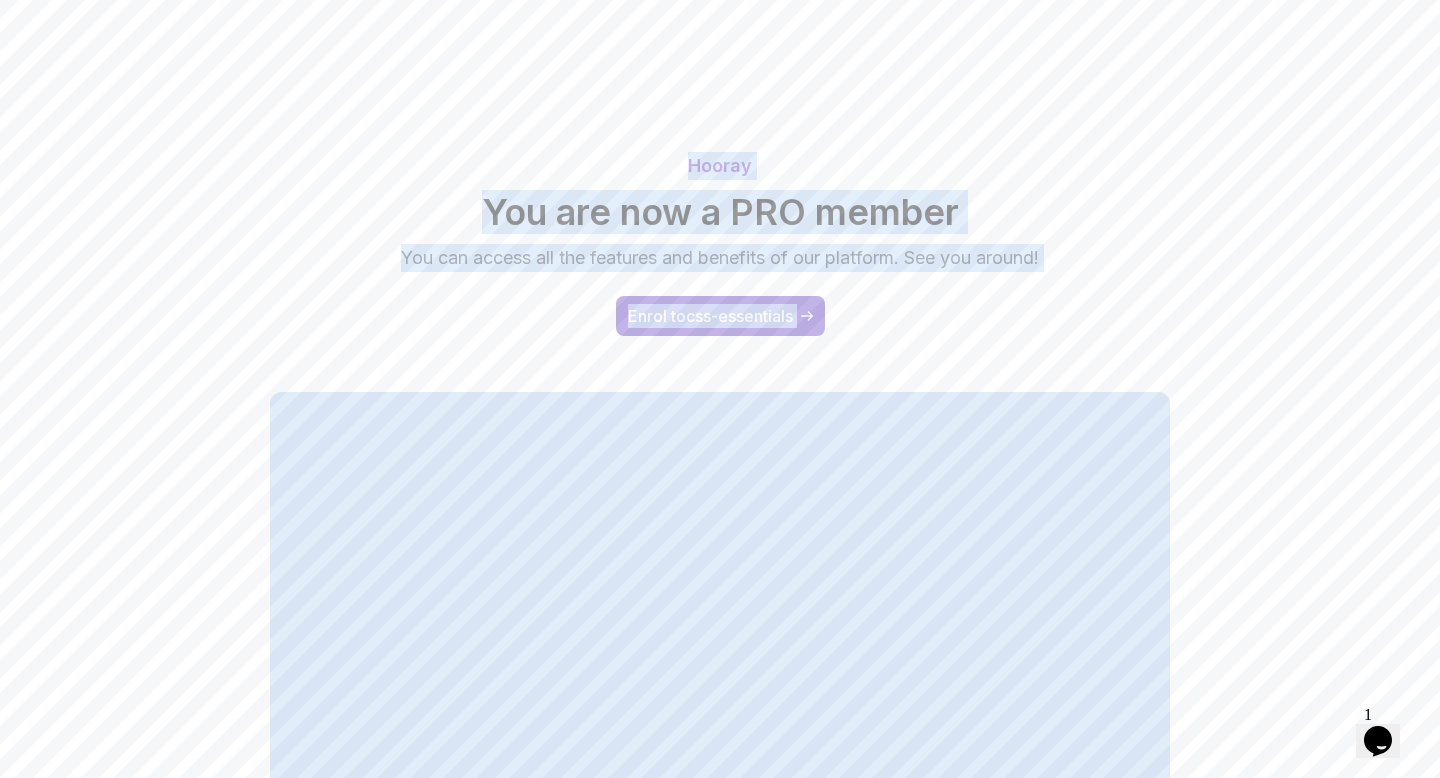 drag, startPoint x: 659, startPoint y: 160, endPoint x: 962, endPoint y: 314, distance: 339.88968 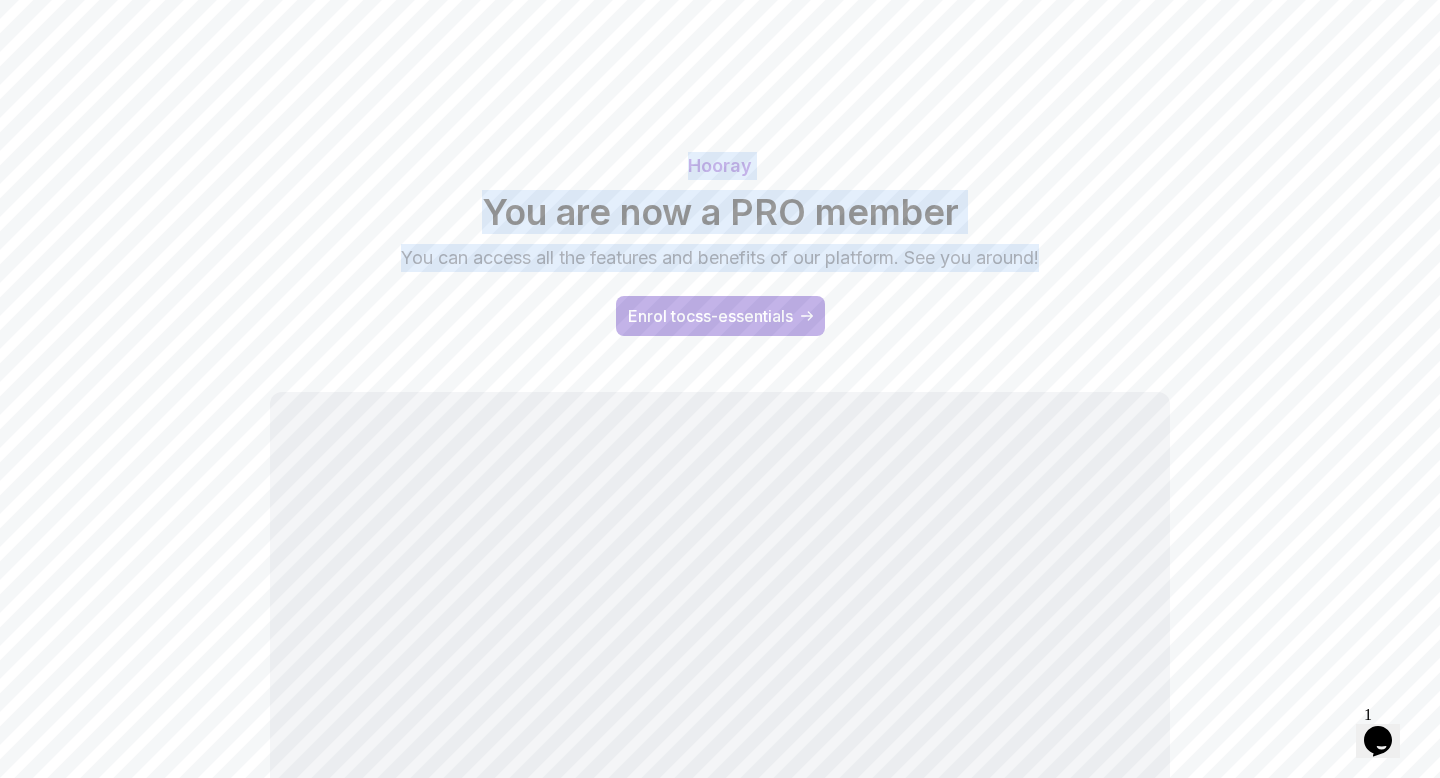 drag, startPoint x: 1120, startPoint y: 262, endPoint x: 649, endPoint y: 144, distance: 485.5564 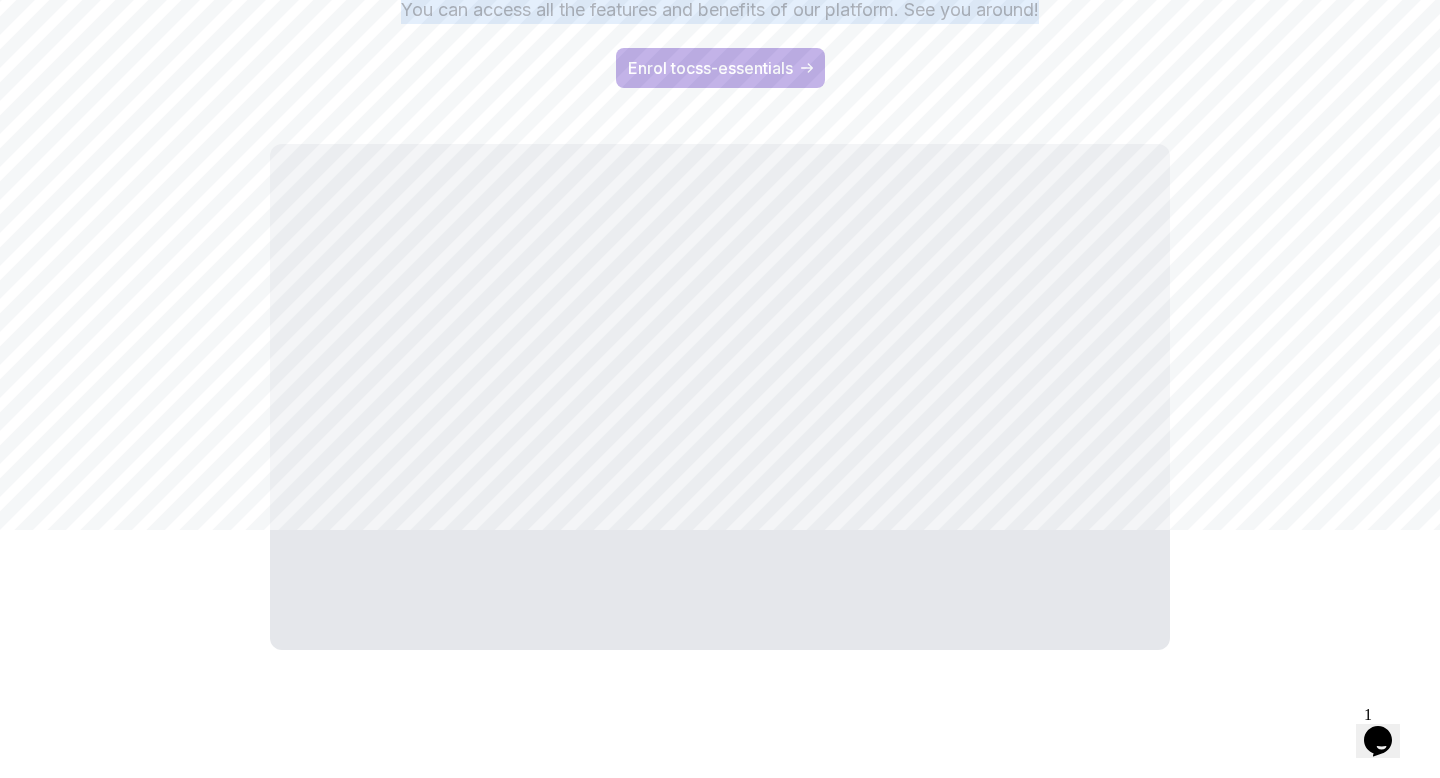 scroll, scrollTop: 0, scrollLeft: 0, axis: both 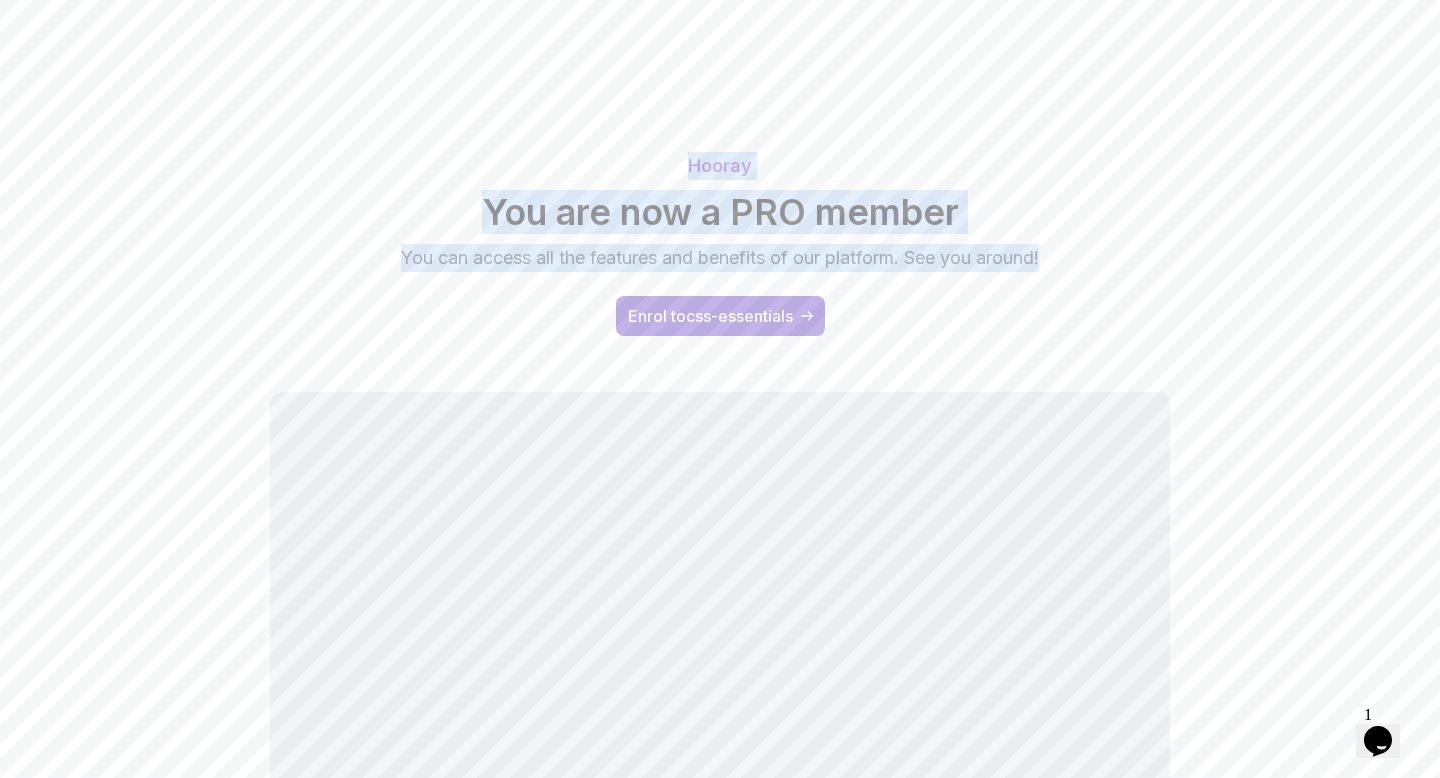 click on "Hooray" at bounding box center (720, 166) 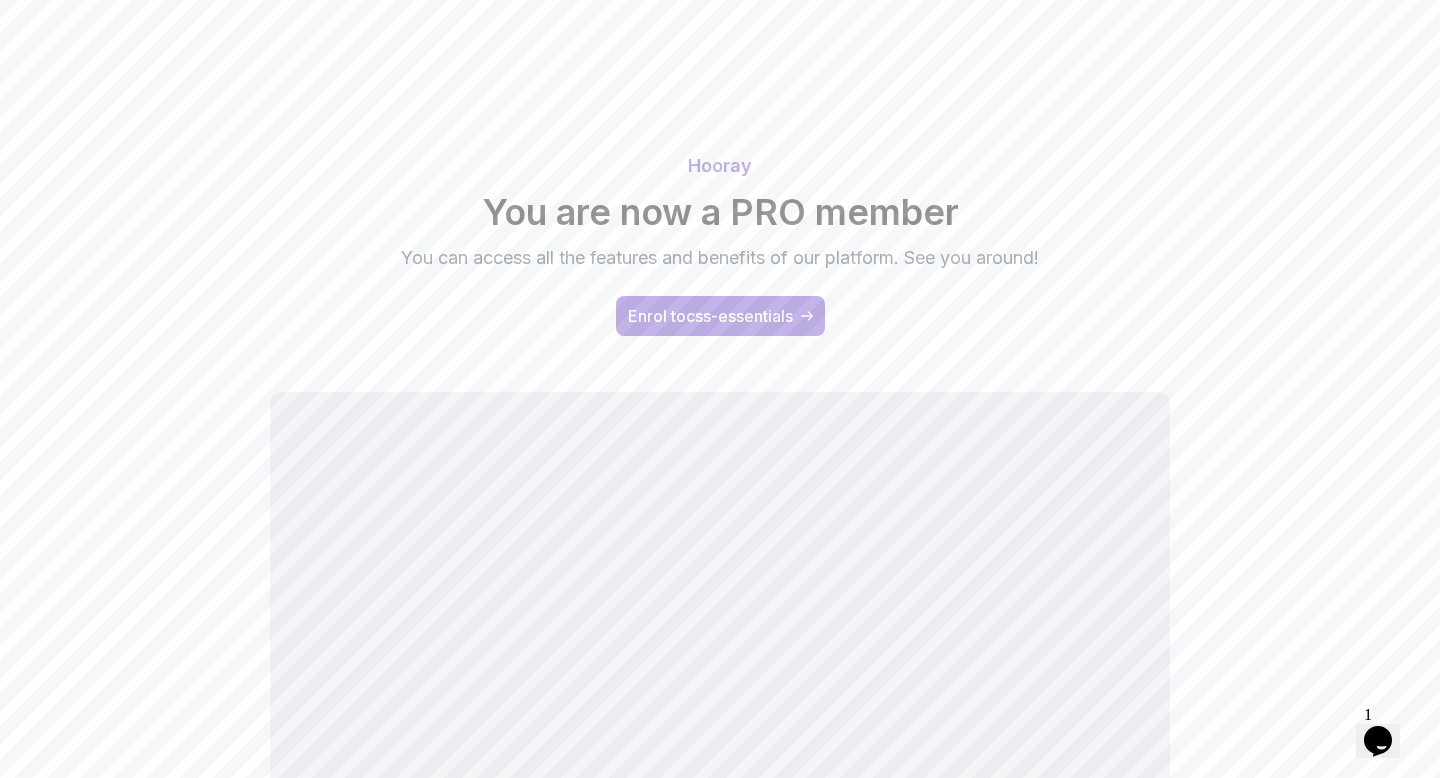 click on "Hooray" at bounding box center (720, 166) 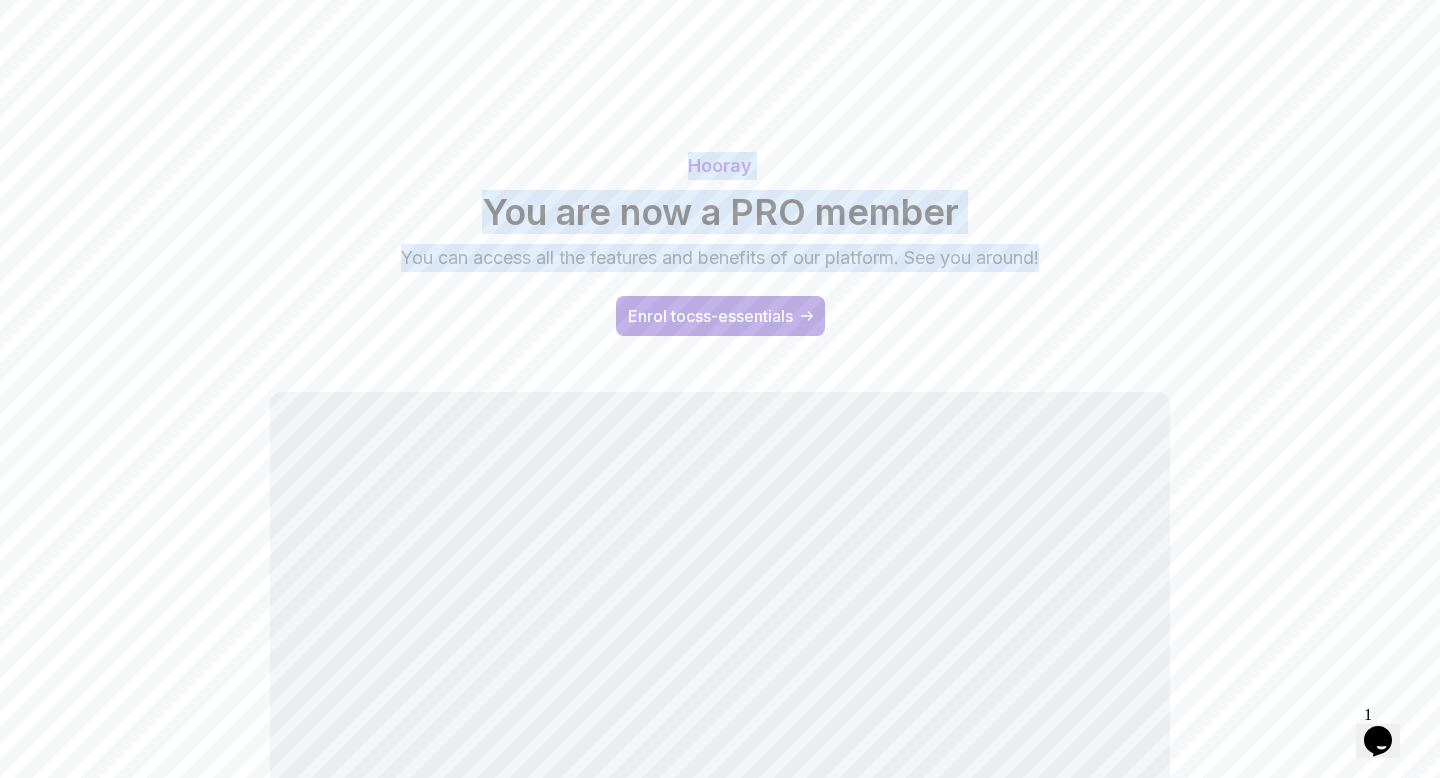 drag, startPoint x: 681, startPoint y: 155, endPoint x: 1049, endPoint y: 262, distance: 383.24014 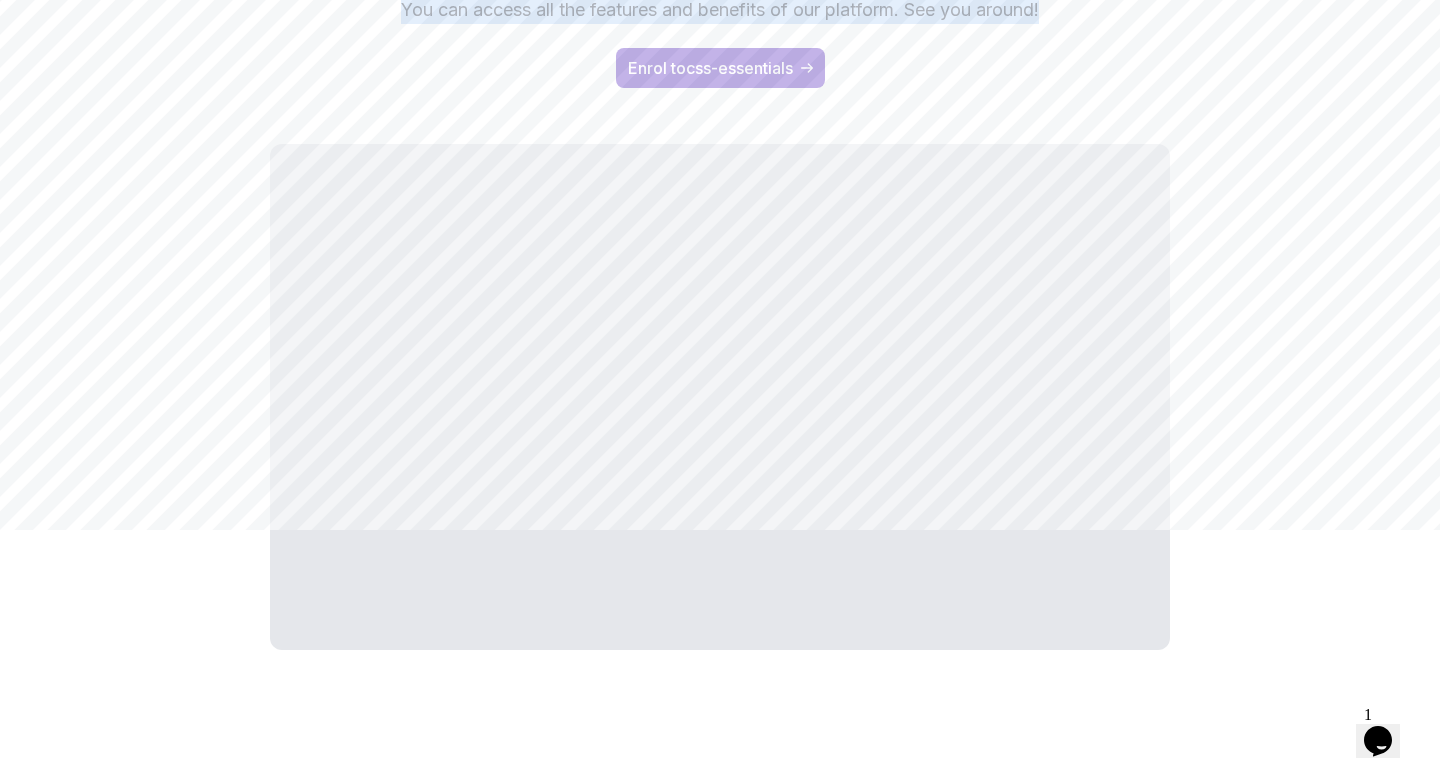 scroll, scrollTop: 0, scrollLeft: 0, axis: both 